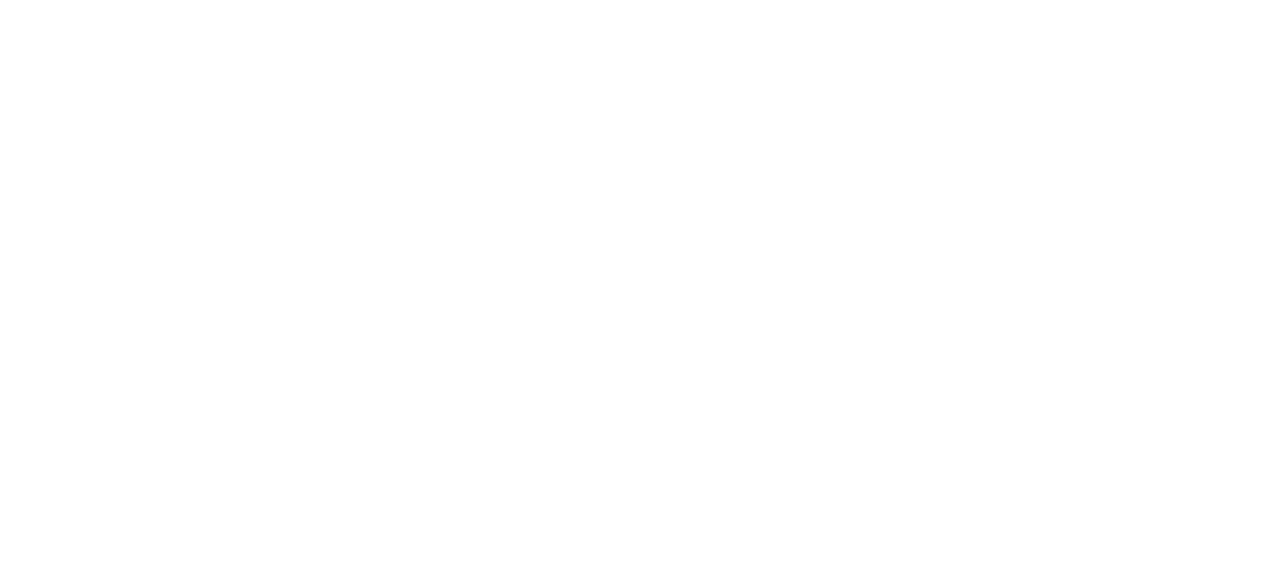 scroll, scrollTop: 0, scrollLeft: 0, axis: both 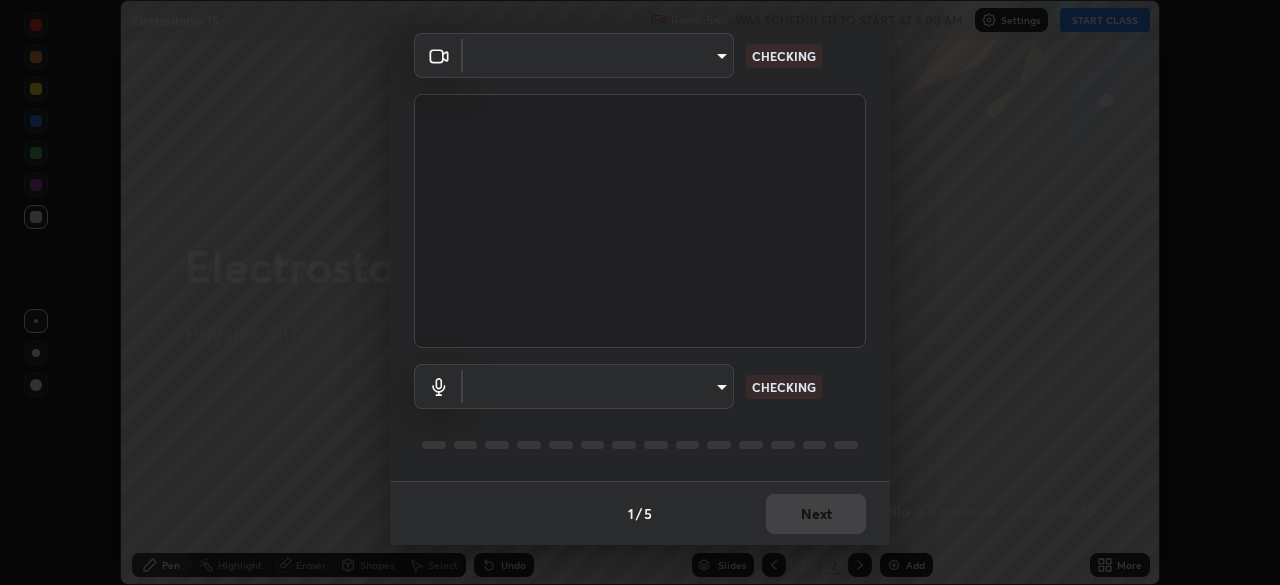type on "b836b1746bc57e858dac7ff1eb7f6fa2ca3122fce8273d052bbc38d86990041a" 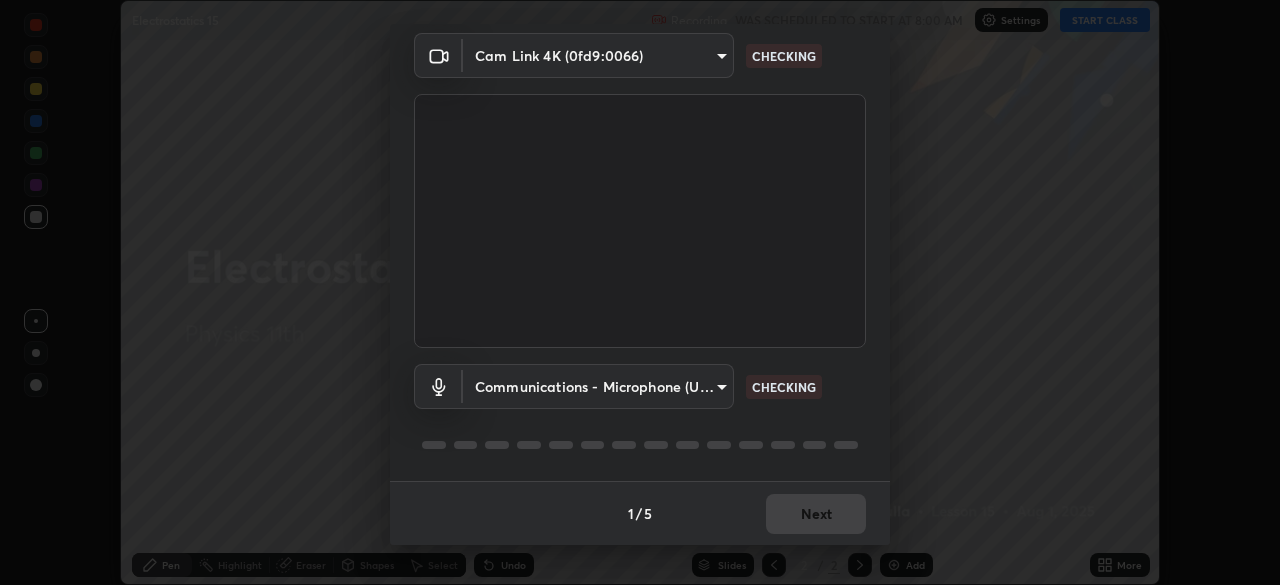 click on "Erase all Electrostatics 15 Recording WAS SCHEDULED TO START AT  8:00 AM Settings START CLASS Setting up your live class Electrostatics 15 • L15 of Physics 11th [PERSON] Pen Highlight Eraser Shapes Select Undo Slides 2 / 2 Add More No doubts shared Encourage your learners to ask a doubt for better clarity Report an issue Reason for reporting Buffering Chat not working Audio - Video sync issue Educator video quality low ​ Attach an image Report Media settings Cam Link 4K (0fd9:0066) b836b1746bc57e858dac7ff1eb7f6fa2ca3122fce8273d052bbc38d86990041a CHECKING Communications - Microphone (USB PnP Sound Device) communications CHECKING 1 / 5 Next" at bounding box center [640, 292] 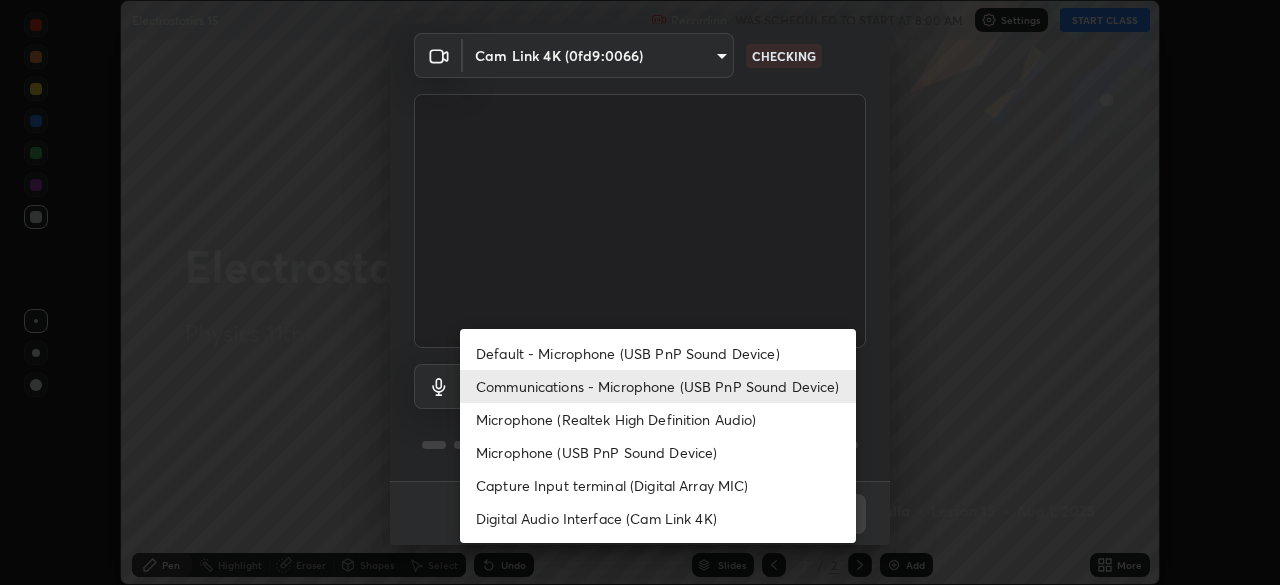 click on "Default - Microphone (USB PnP Sound Device)" at bounding box center [658, 353] 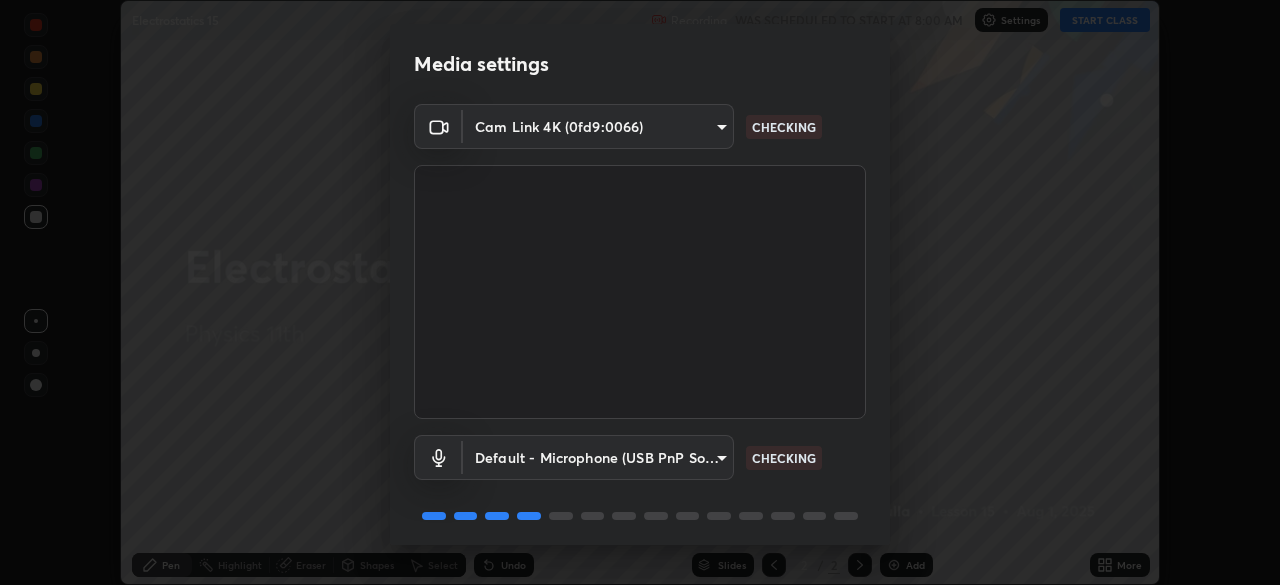 scroll, scrollTop: 71, scrollLeft: 0, axis: vertical 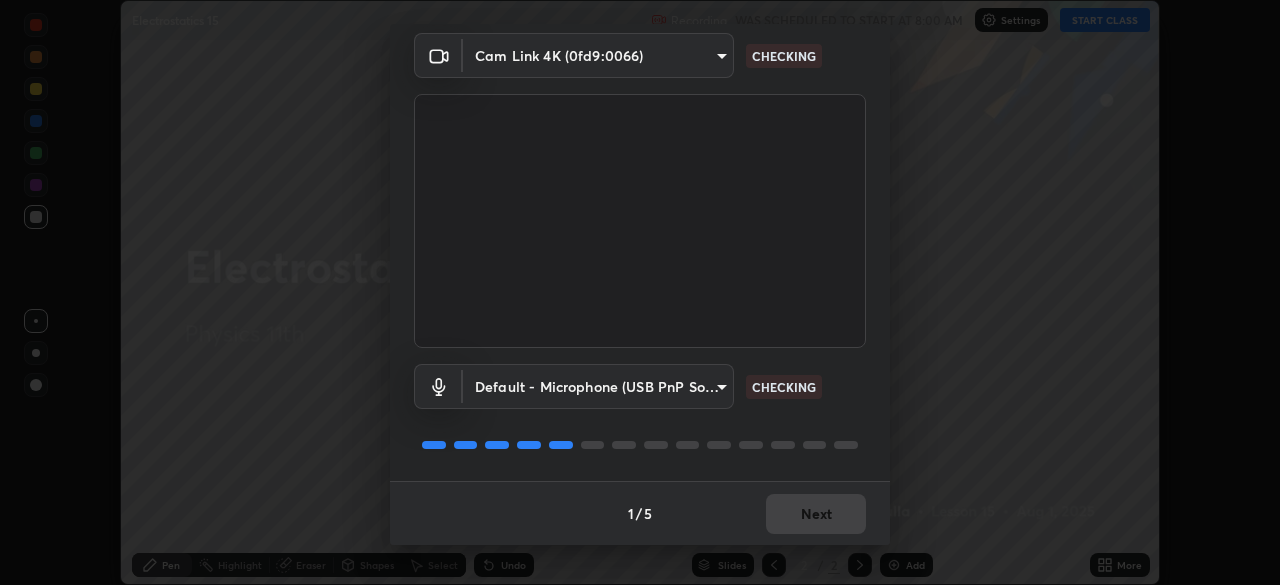 click on "Erase all Electrostatics 15 Recording WAS SCHEDULED TO START AT  8:00 AM Settings START CLASS Setting up your live class Electrostatics 15 • L15 of Physics 11th [PERSON] Pen Highlight Eraser Shapes Select Undo Slides 2 / 2 Add More No doubts shared Encourage your learners to ask a doubt for better clarity Report an issue Reason for reporting Buffering Chat not working Audio - Video sync issue Educator video quality low ​ Attach an image Report Media settings Cam Link 4K (0fd9:0066) b836b1746bc57e858dac7ff1eb7f6fa2ca3122fce8273d052bbc38d86990041a CHECKING Default - Microphone (USB PnP Sound Device) default CHECKING 1 / 5 Next" at bounding box center [640, 292] 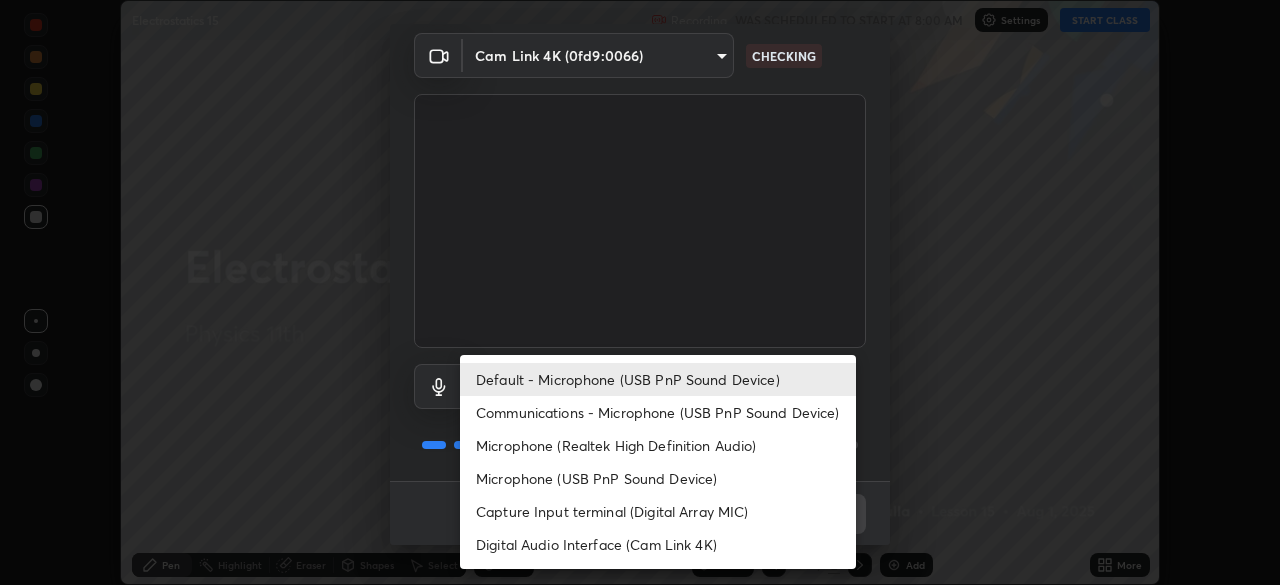 click on "Communications - Microphone (USB PnP Sound Device)" at bounding box center [658, 412] 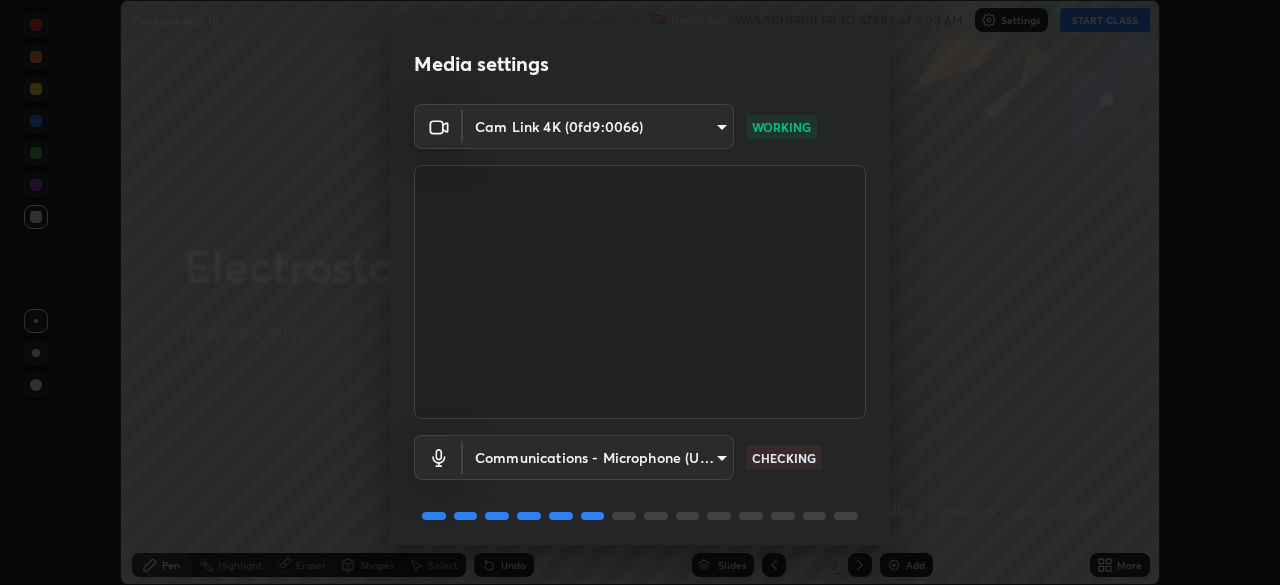 scroll, scrollTop: 71, scrollLeft: 0, axis: vertical 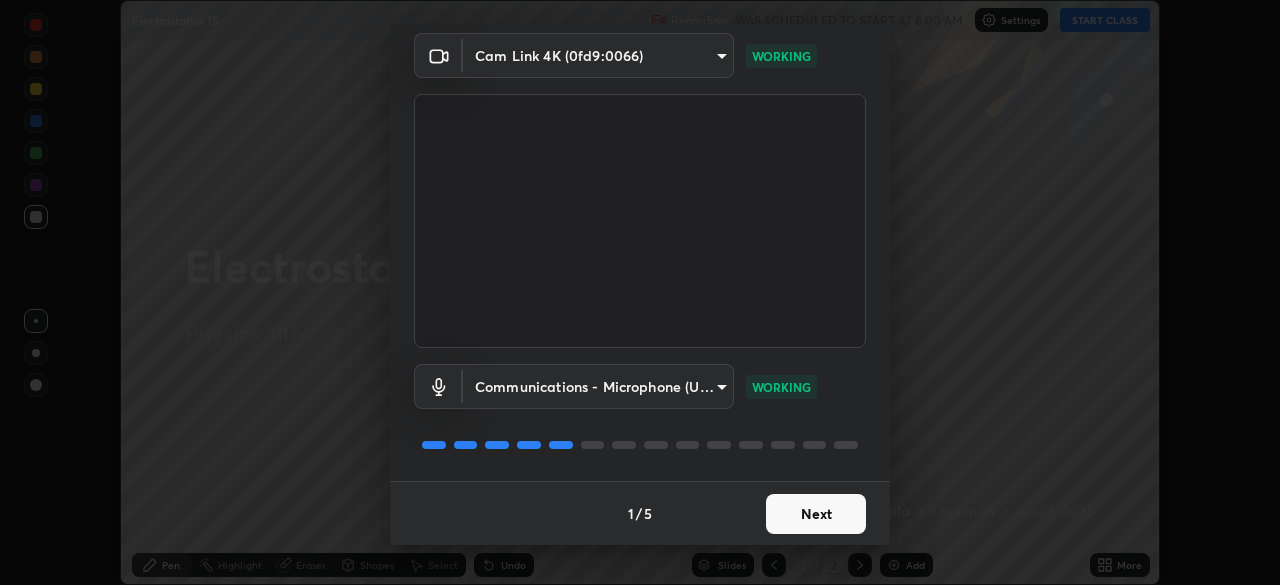 click on "Next" at bounding box center (816, 514) 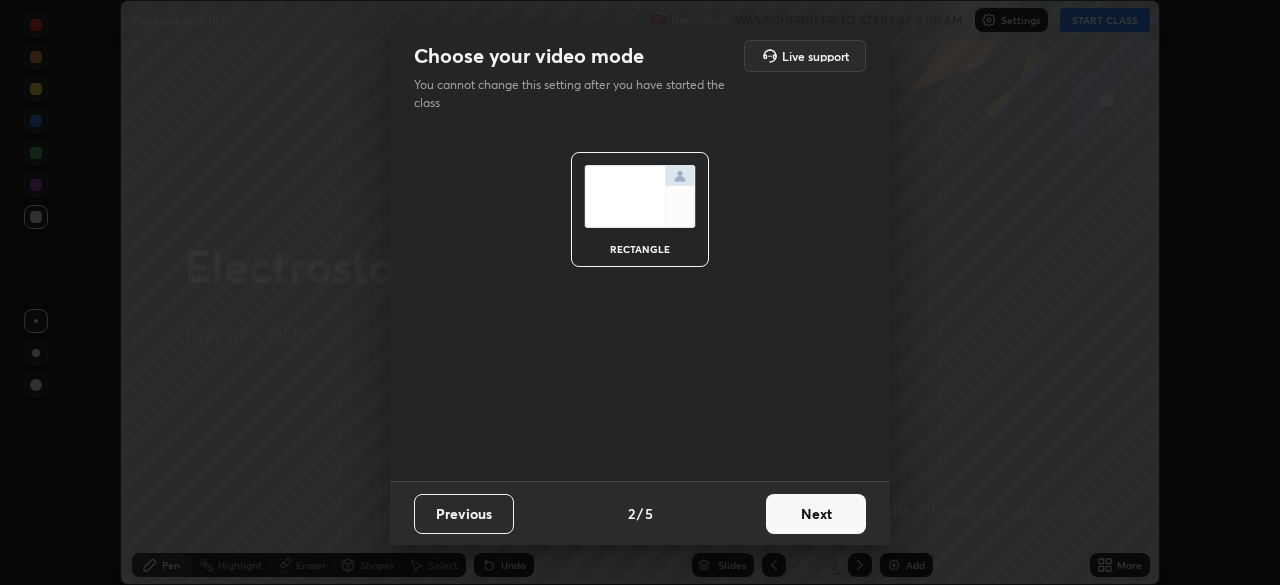 scroll, scrollTop: 0, scrollLeft: 0, axis: both 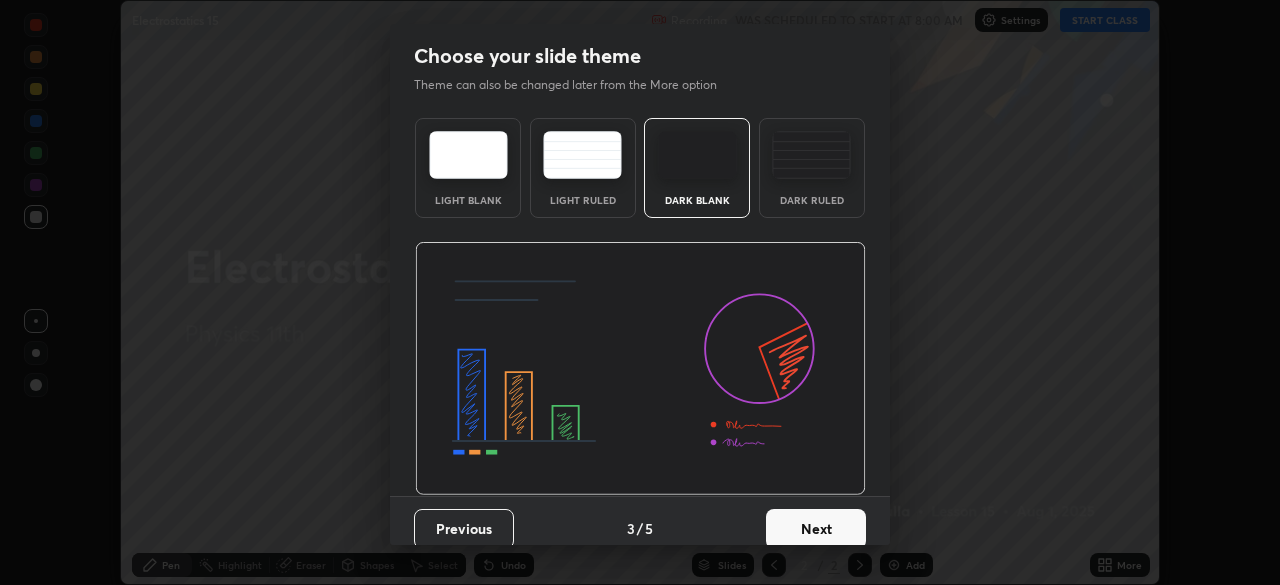 click on "Next" at bounding box center (816, 529) 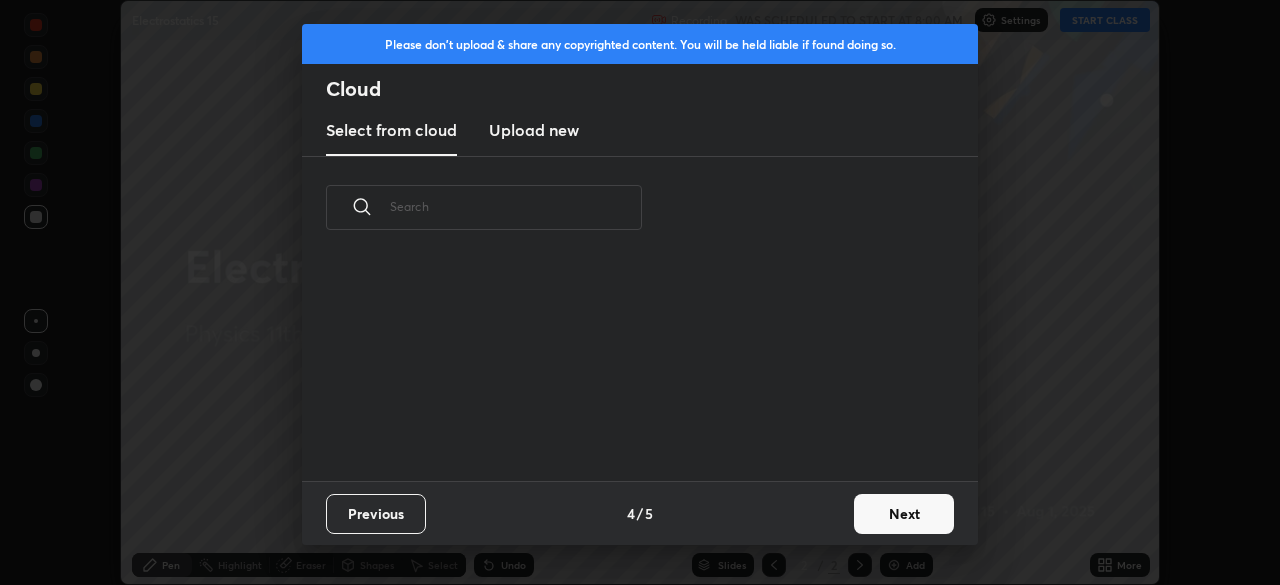 click on "Next" at bounding box center [904, 514] 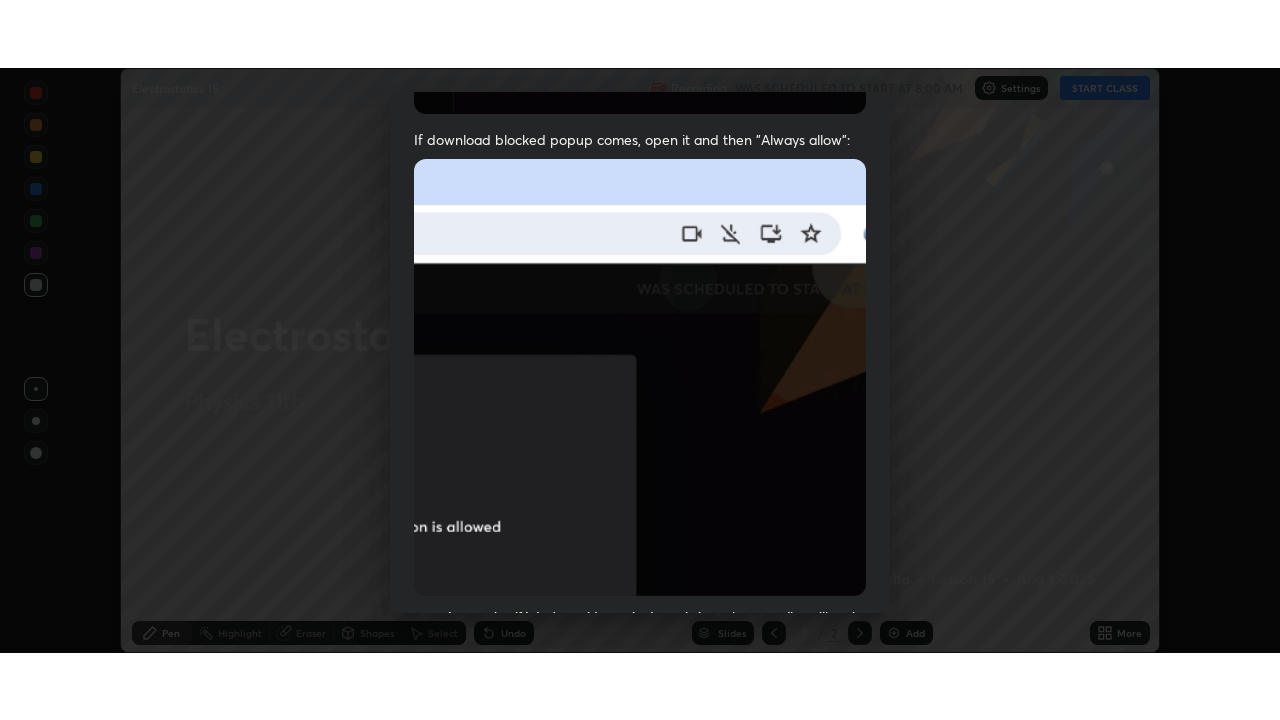 scroll, scrollTop: 479, scrollLeft: 0, axis: vertical 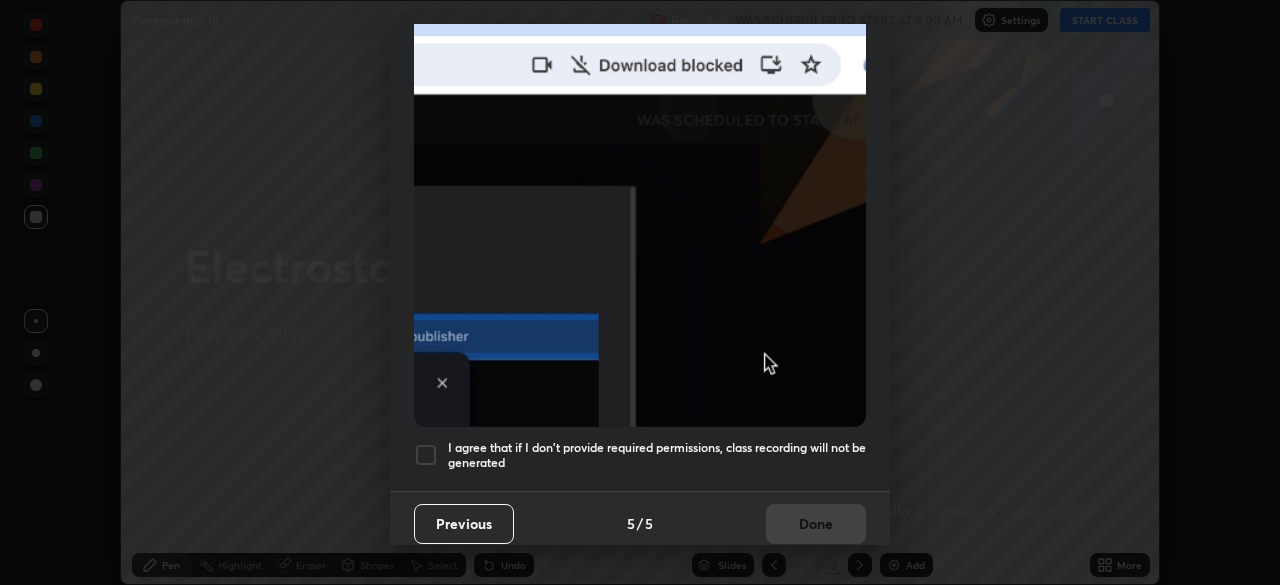click on "I agree that if I don't provide required permissions, class recording will not be generated" at bounding box center (657, 455) 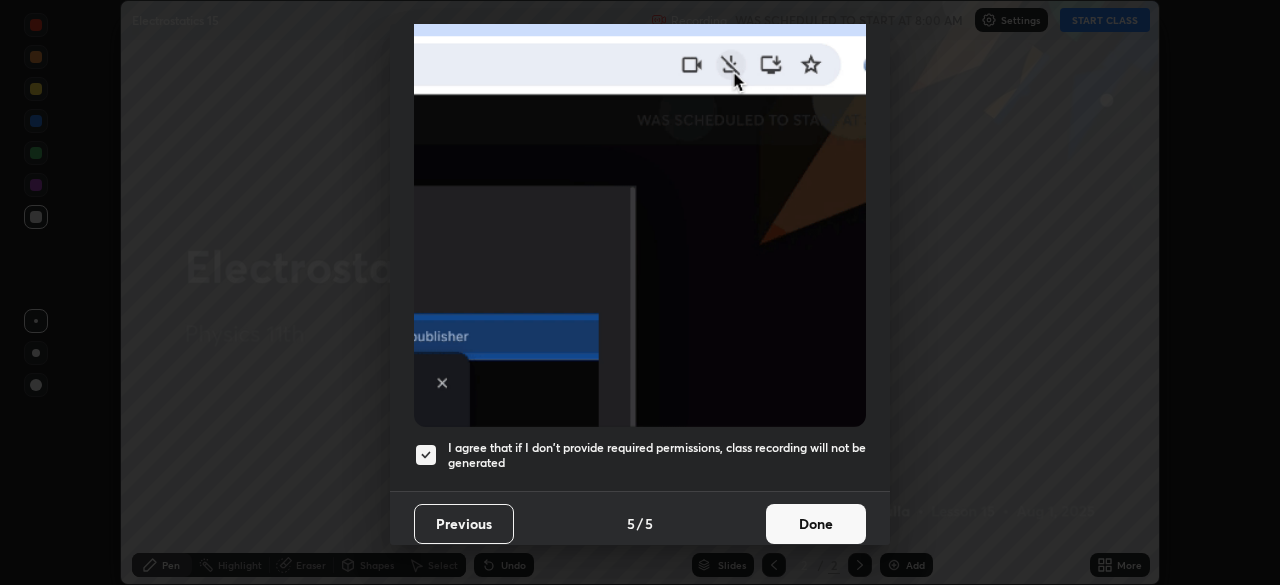 click on "Done" at bounding box center [816, 524] 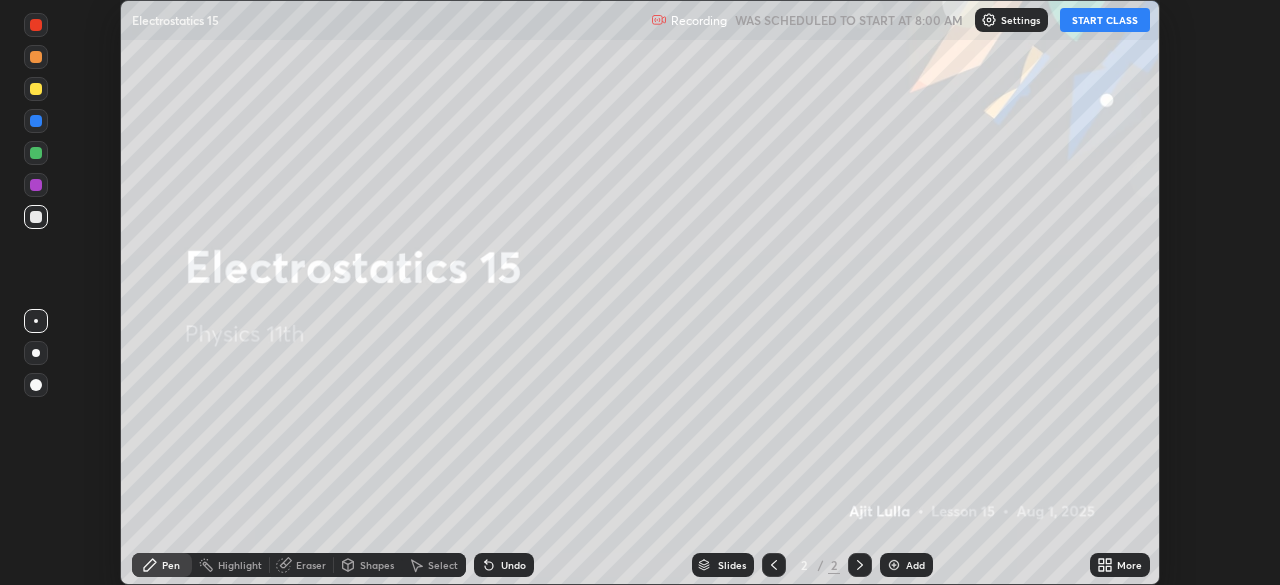 click on "START CLASS" at bounding box center [1105, 20] 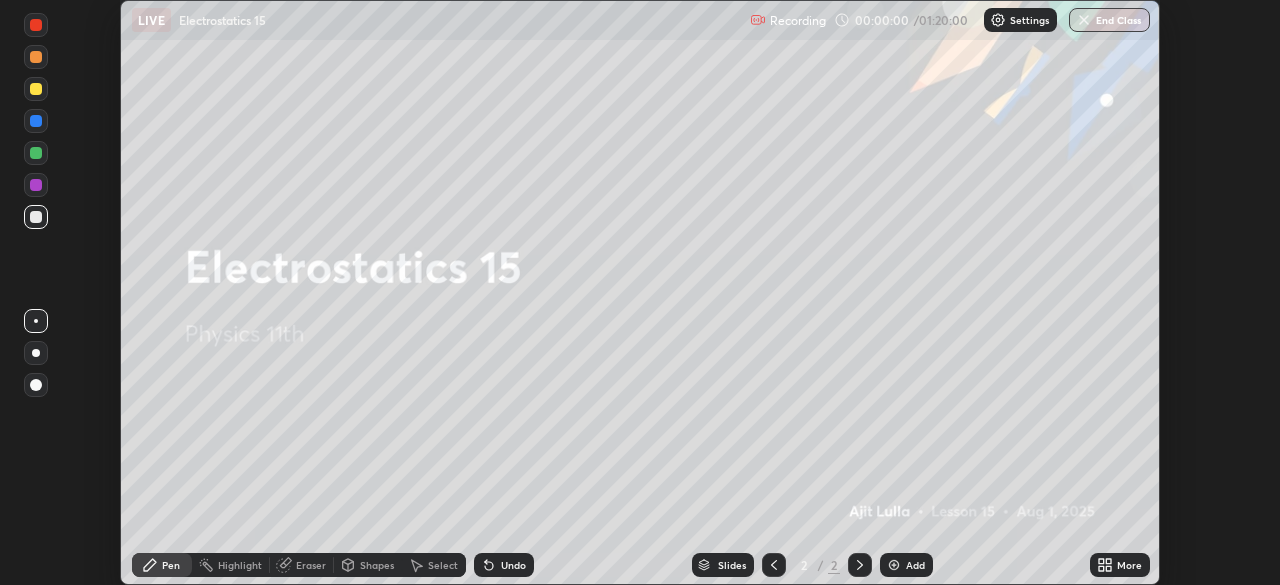 click 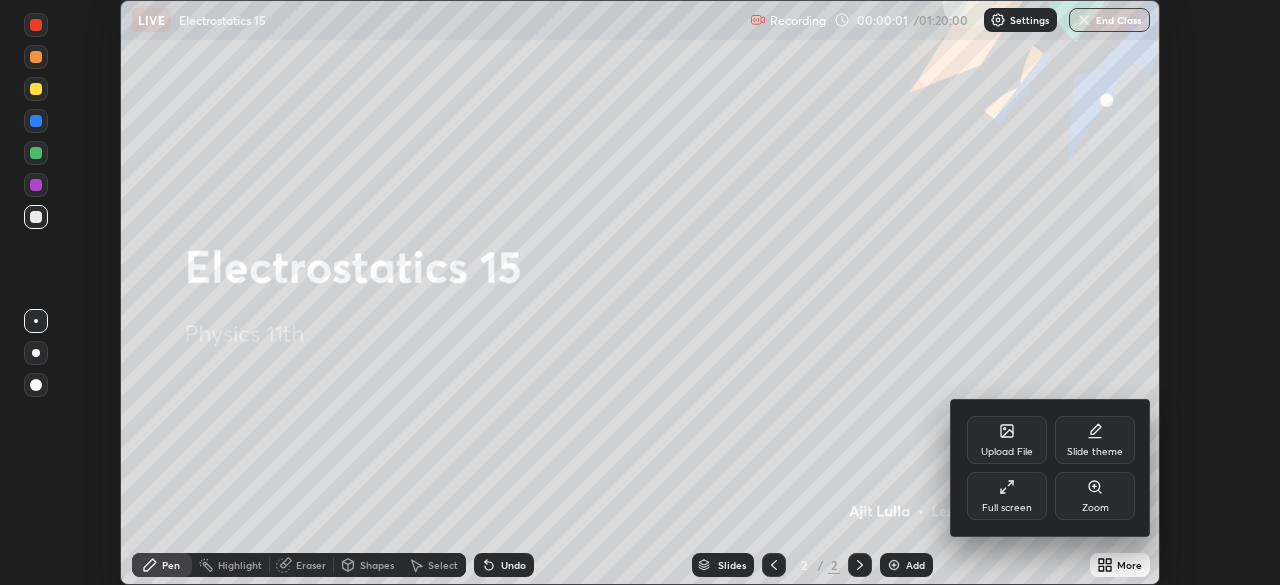 click 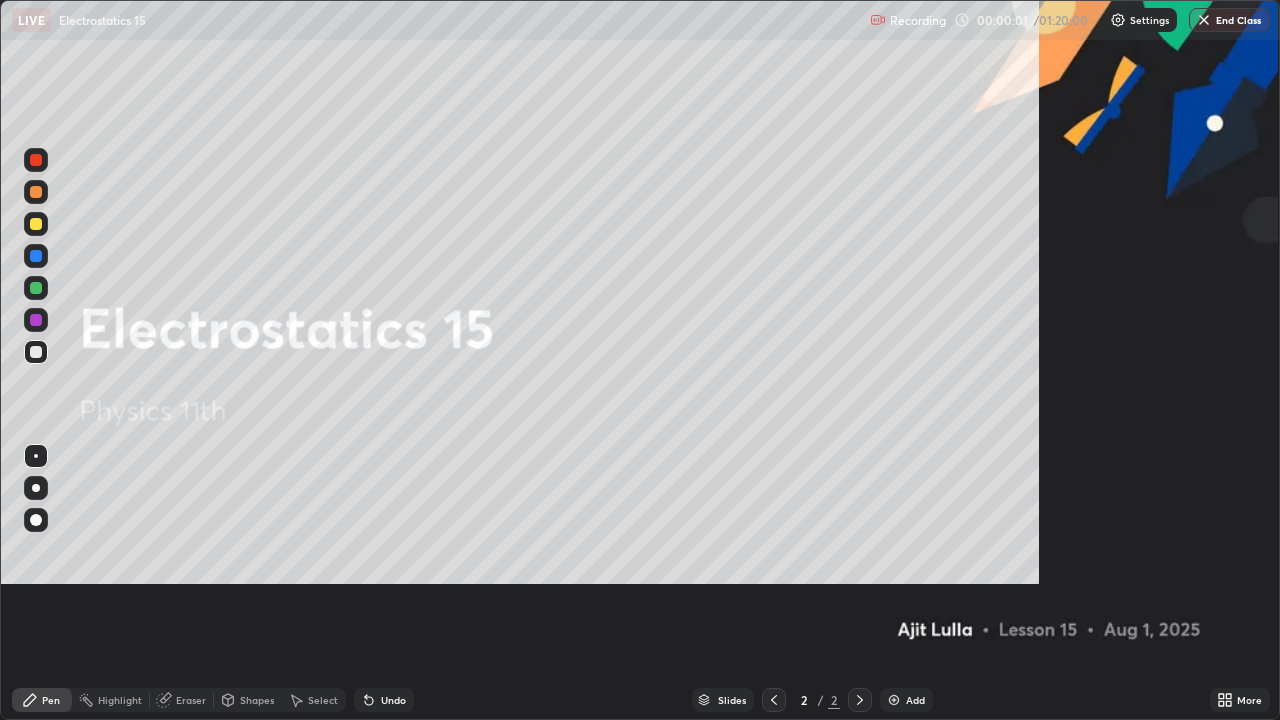 scroll, scrollTop: 99280, scrollLeft: 98720, axis: both 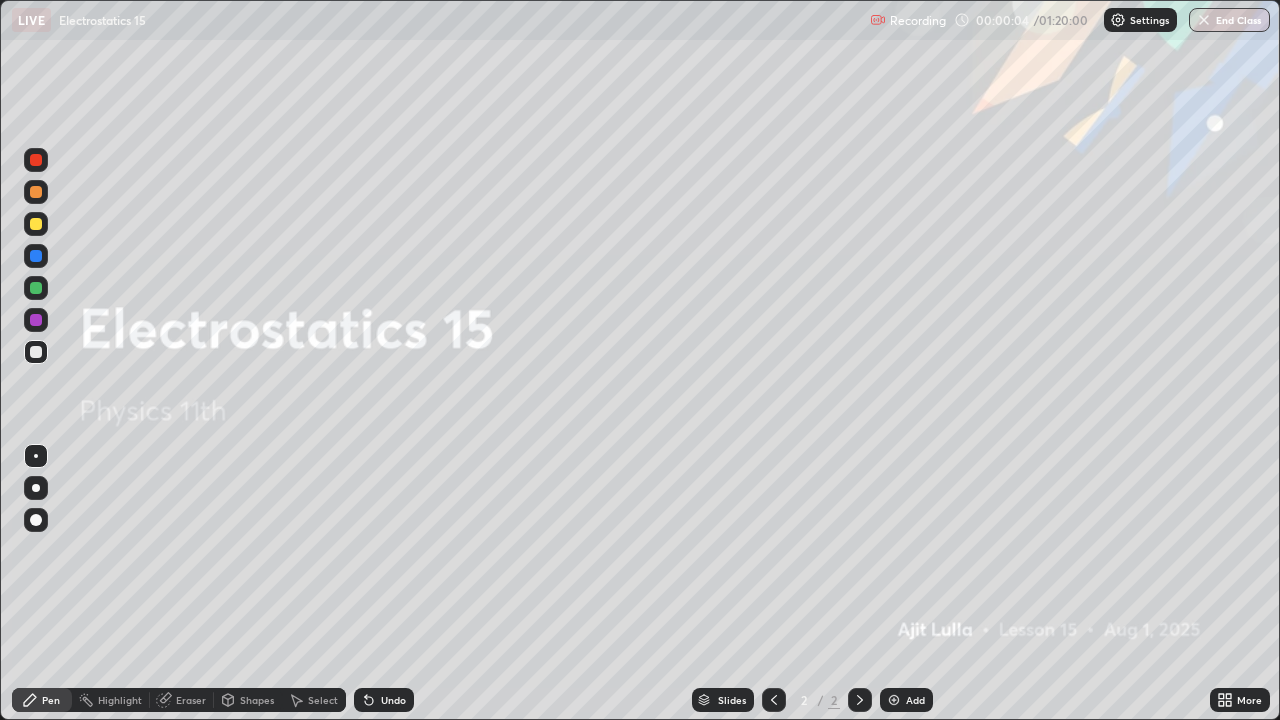 click on "Add" at bounding box center [915, 700] 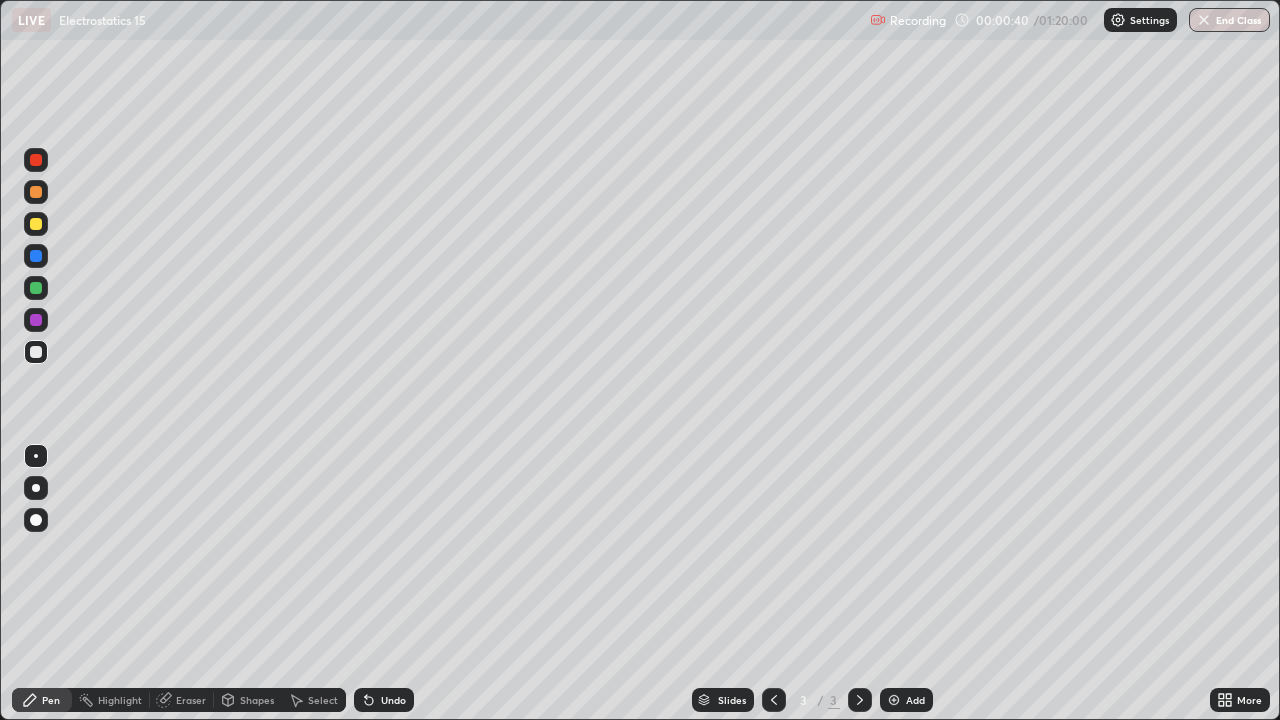 click at bounding box center [36, 224] 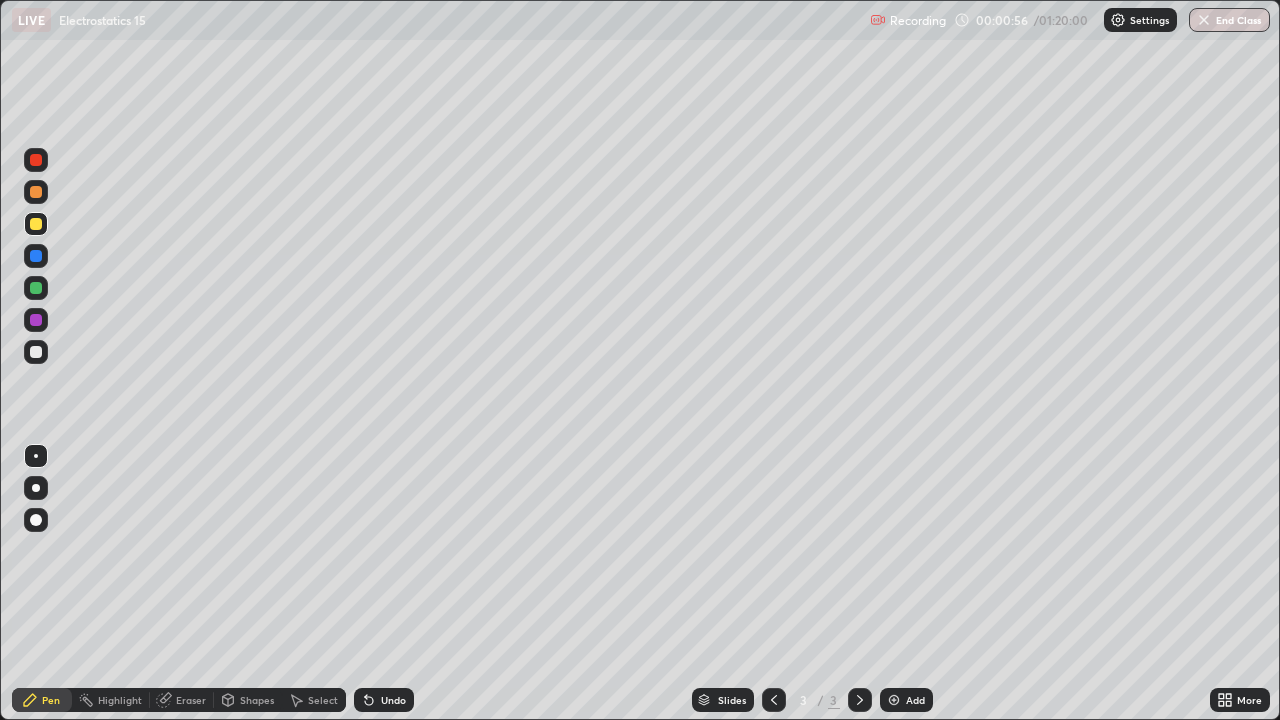 click on "Undo" at bounding box center [384, 700] 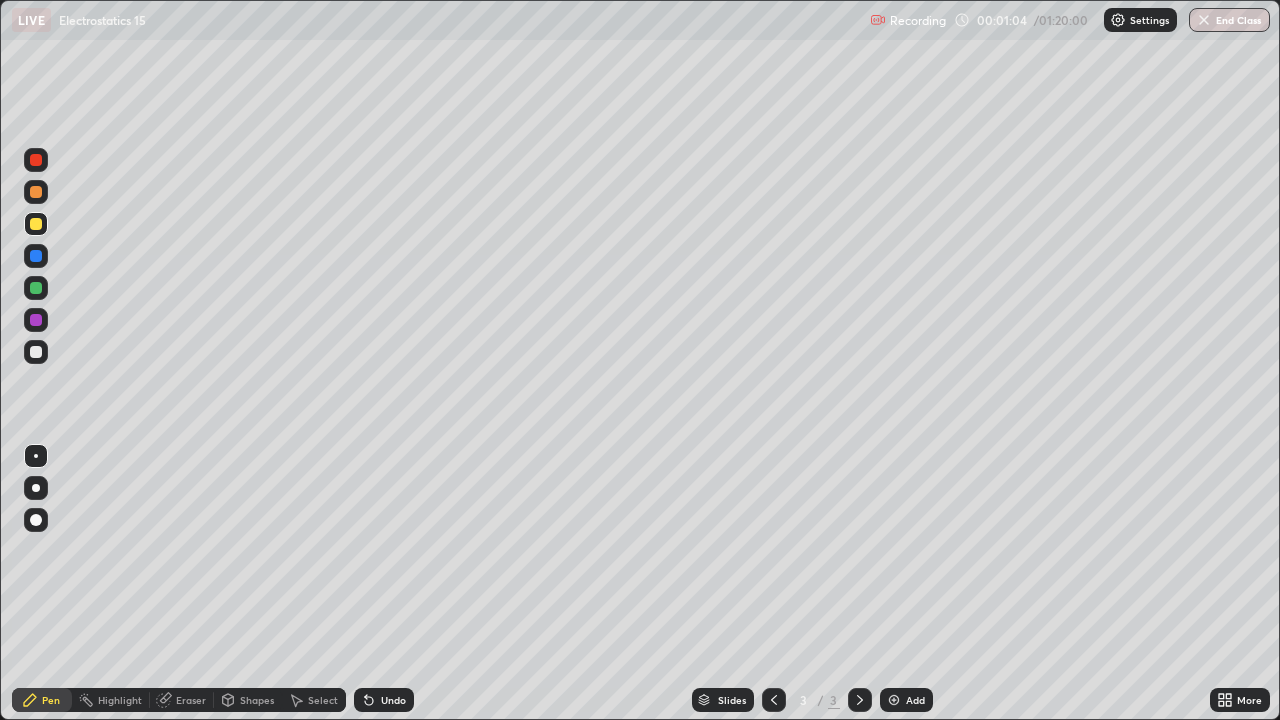 click on "Eraser" at bounding box center [191, 700] 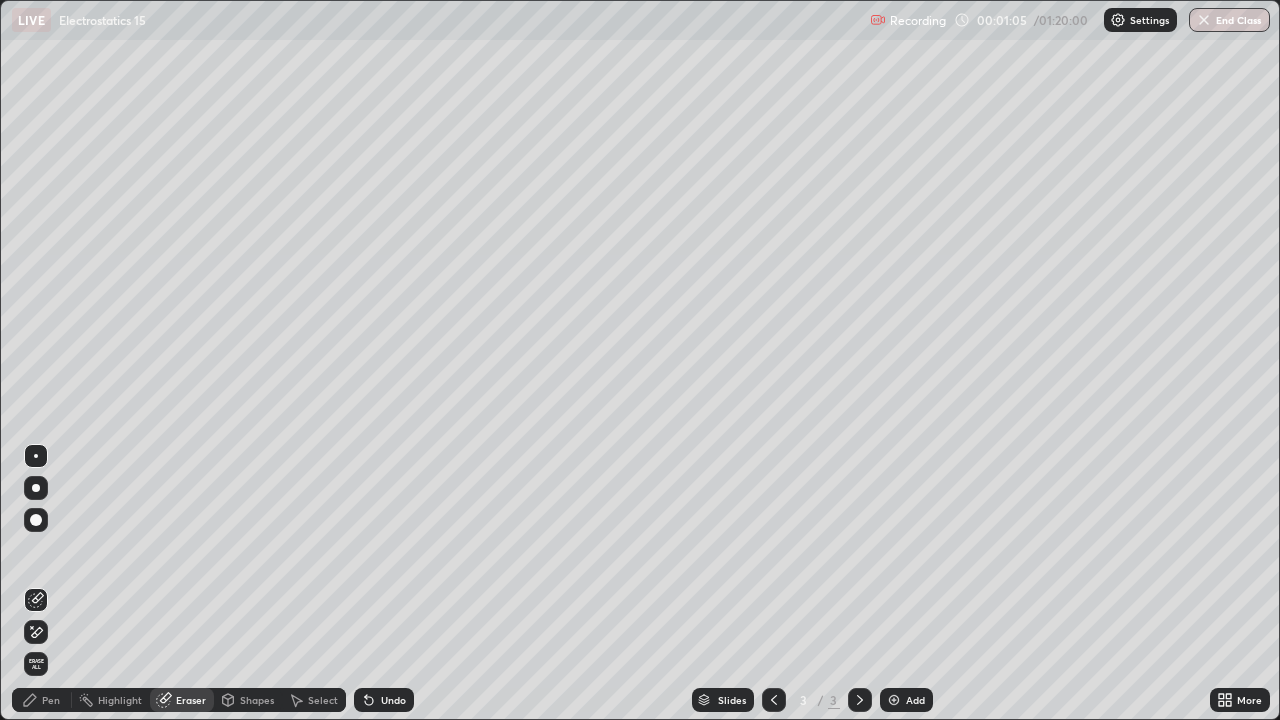 click on "Erase all" at bounding box center (36, 664) 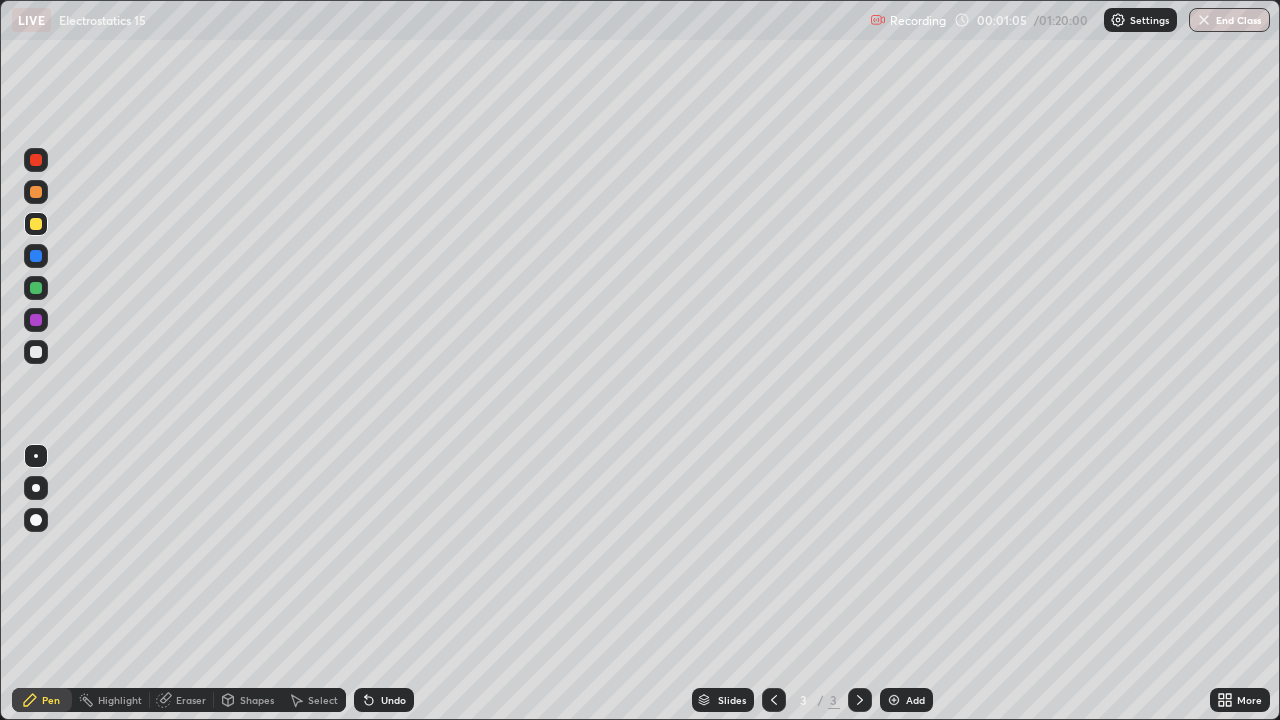 click on "Pen" at bounding box center [42, 700] 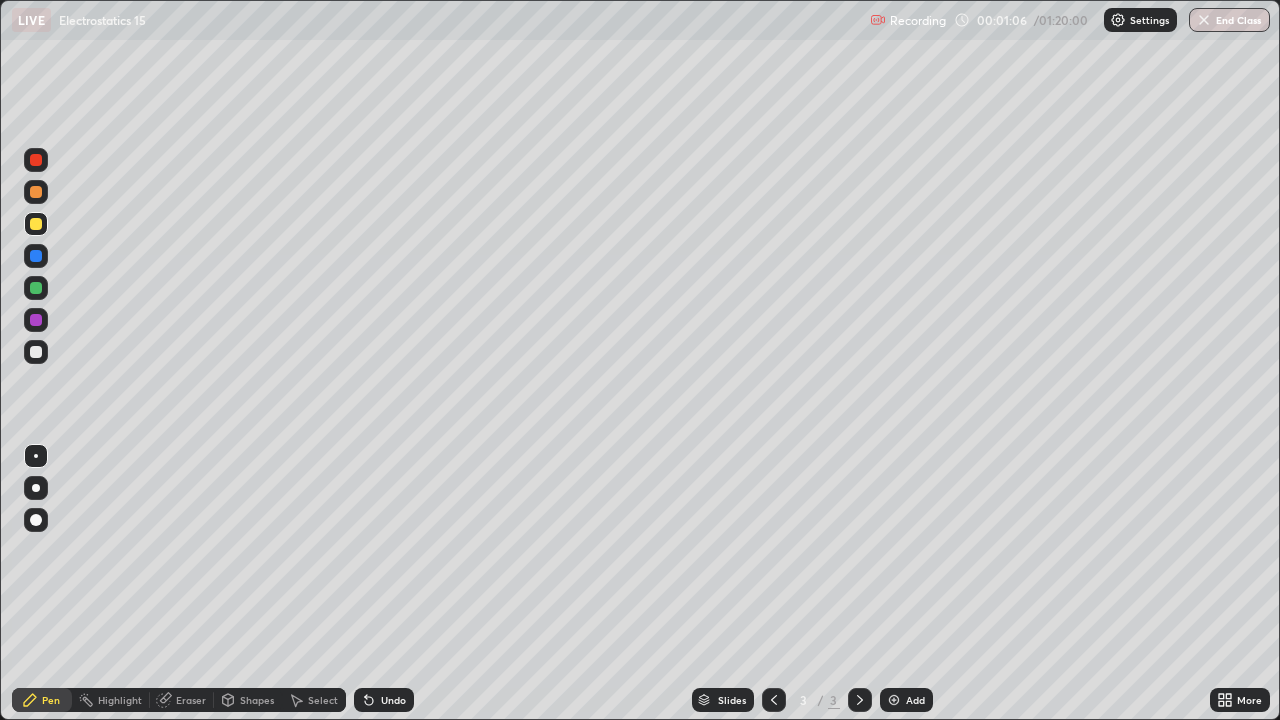 click at bounding box center [36, 352] 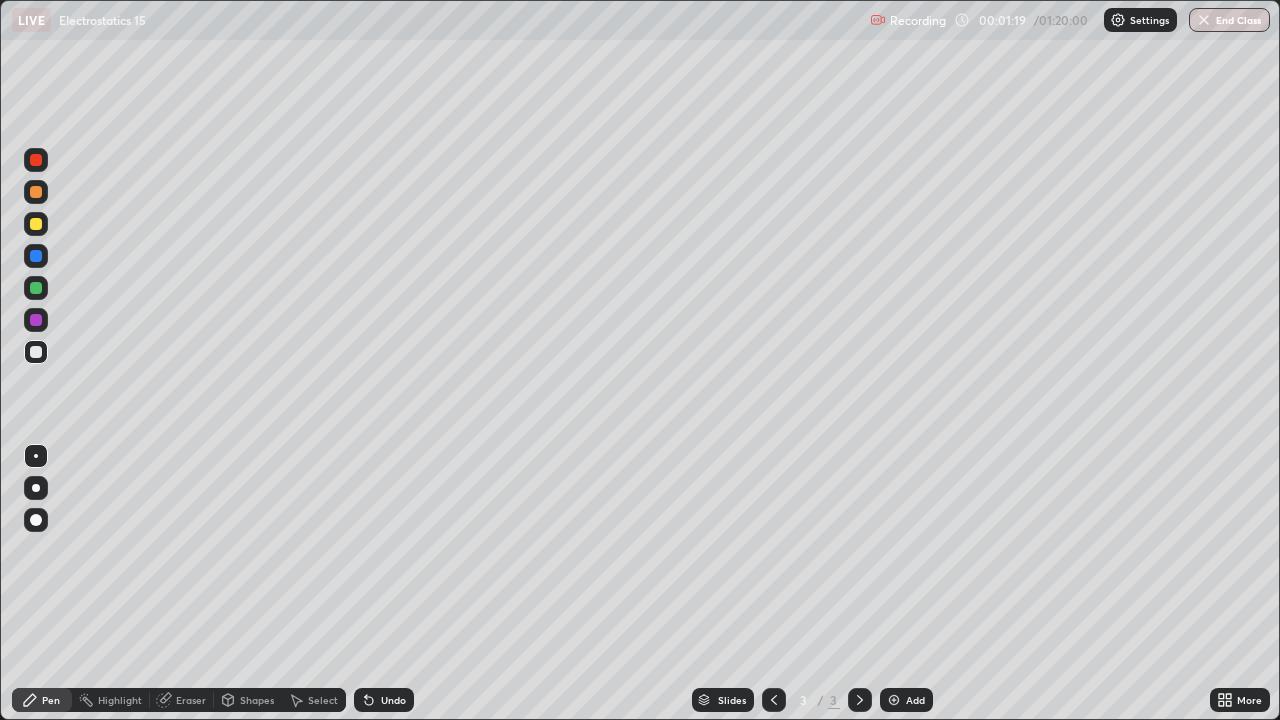 click at bounding box center [36, 224] 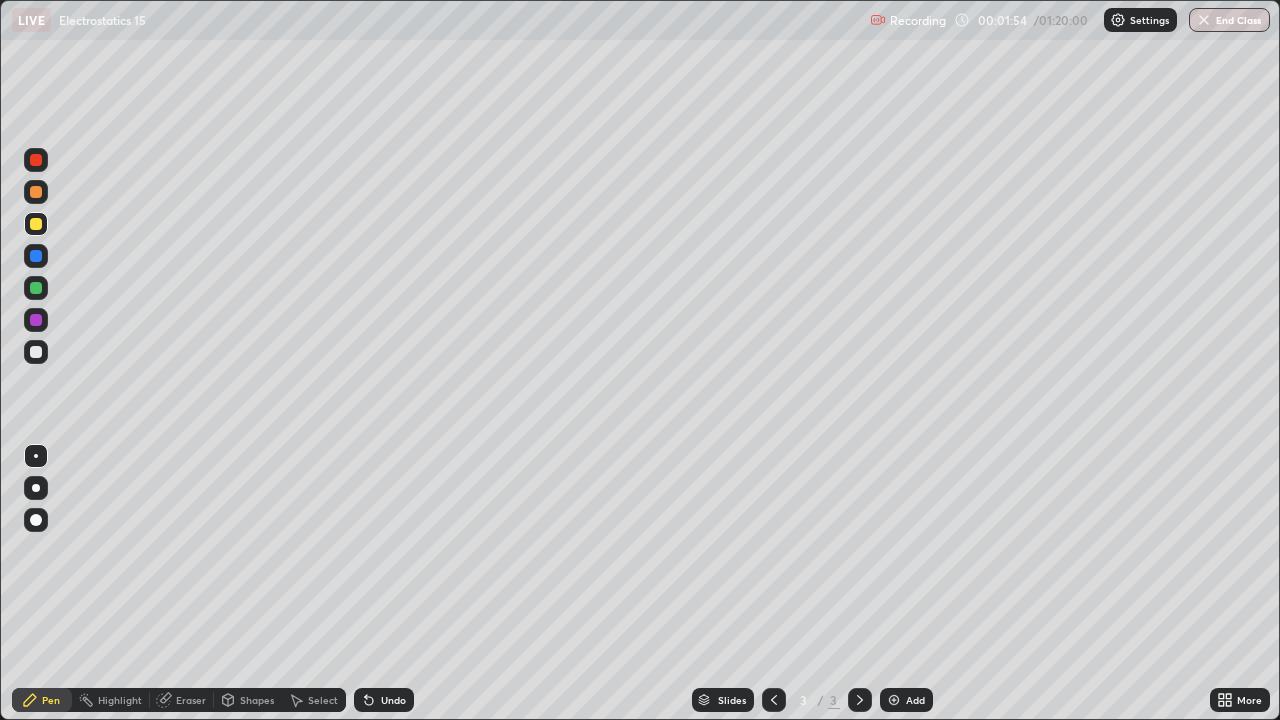 click at bounding box center (36, 288) 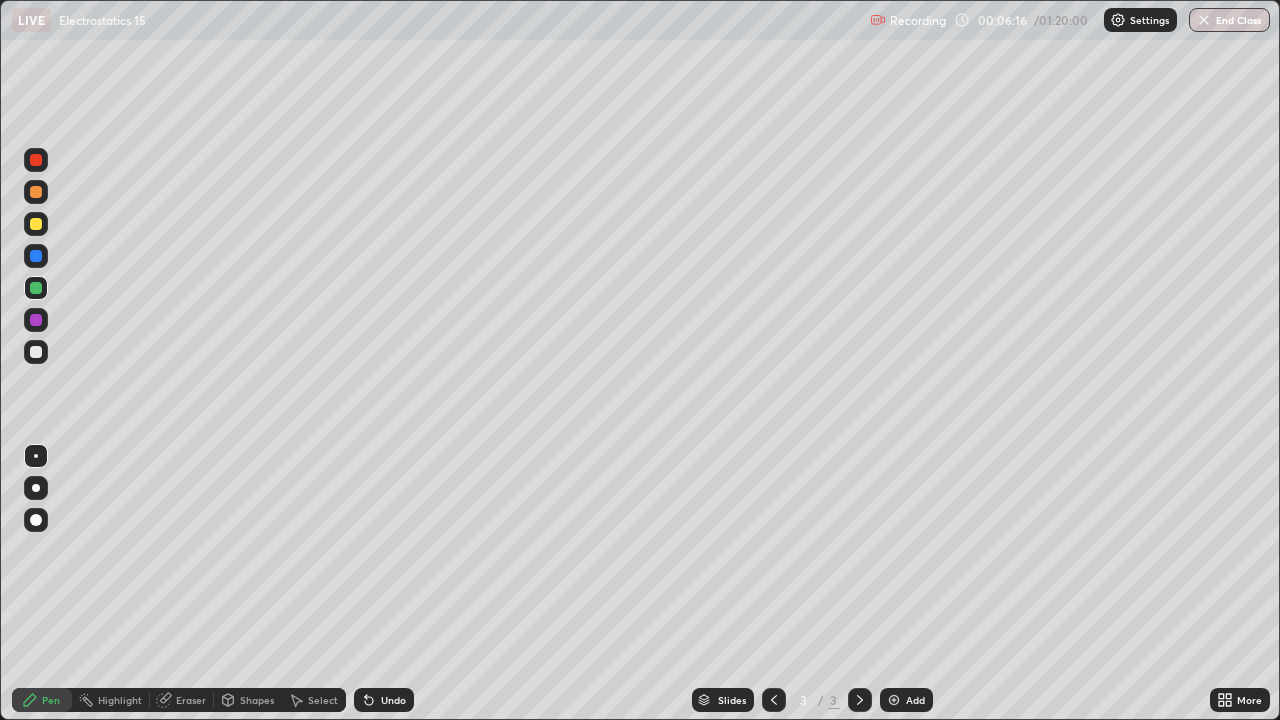 click on "Add" at bounding box center (915, 700) 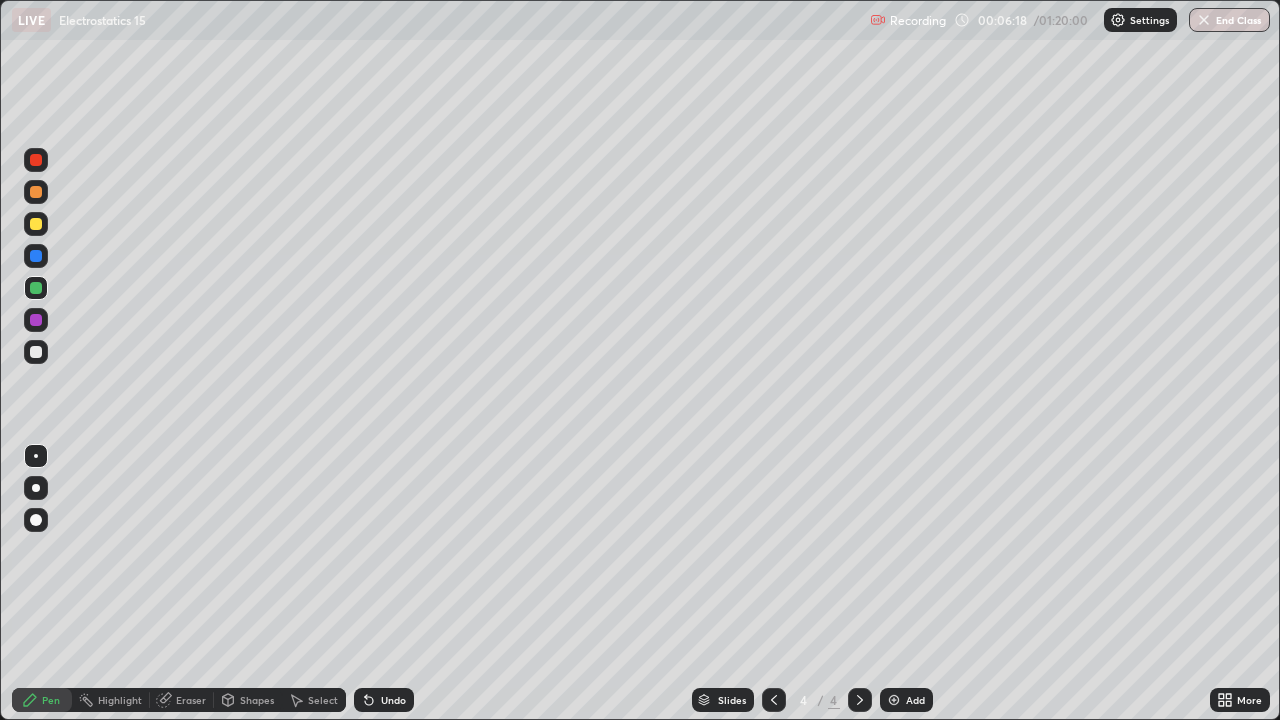 click at bounding box center (36, 352) 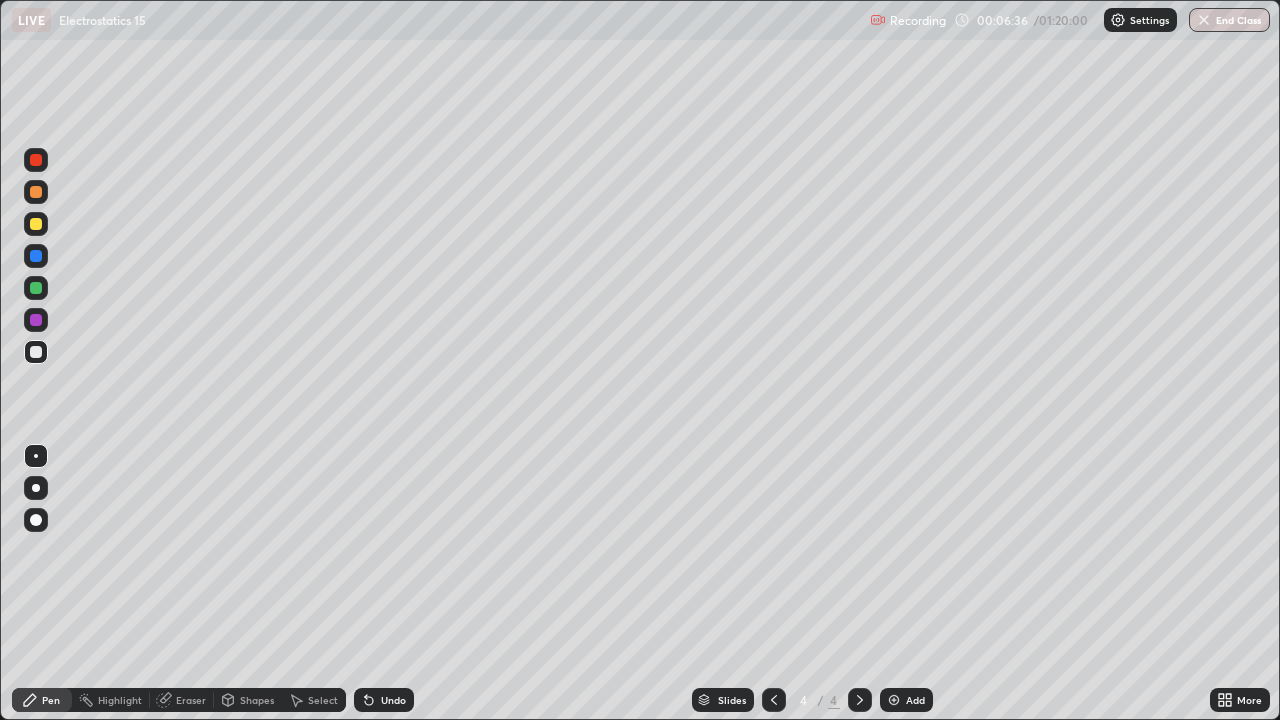 click at bounding box center [36, 224] 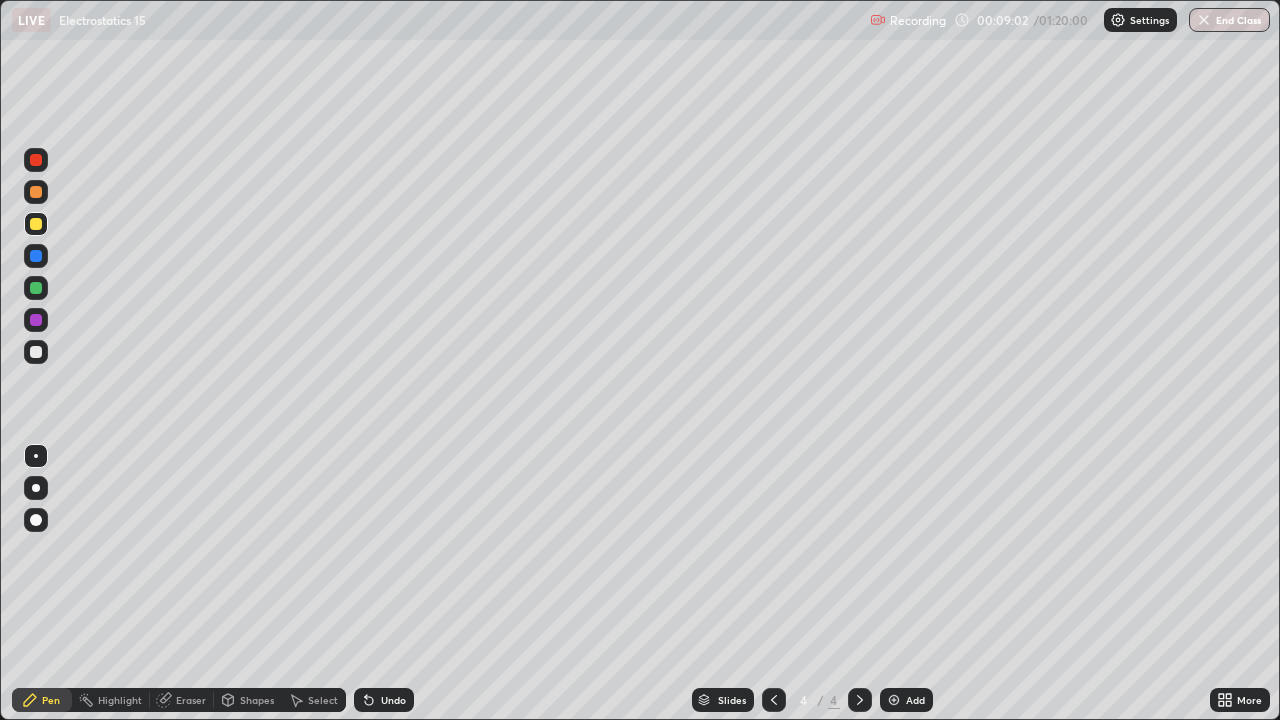 click at bounding box center (36, 352) 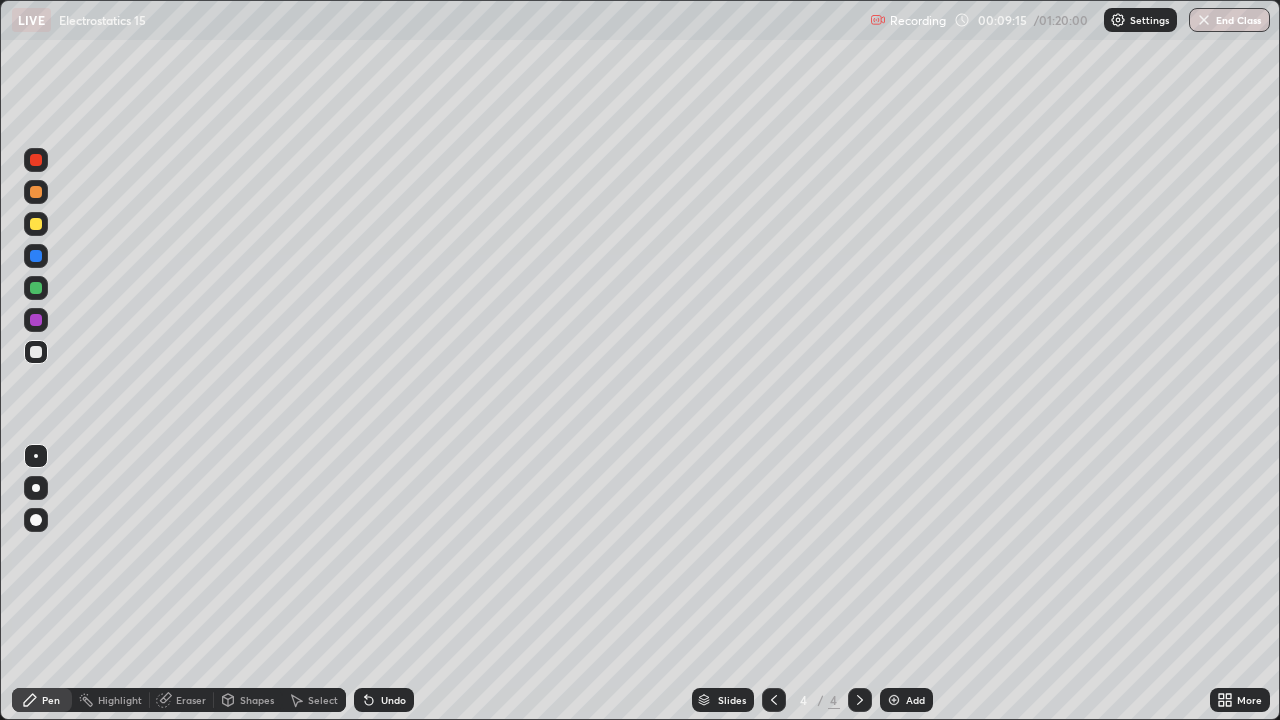 click at bounding box center (36, 288) 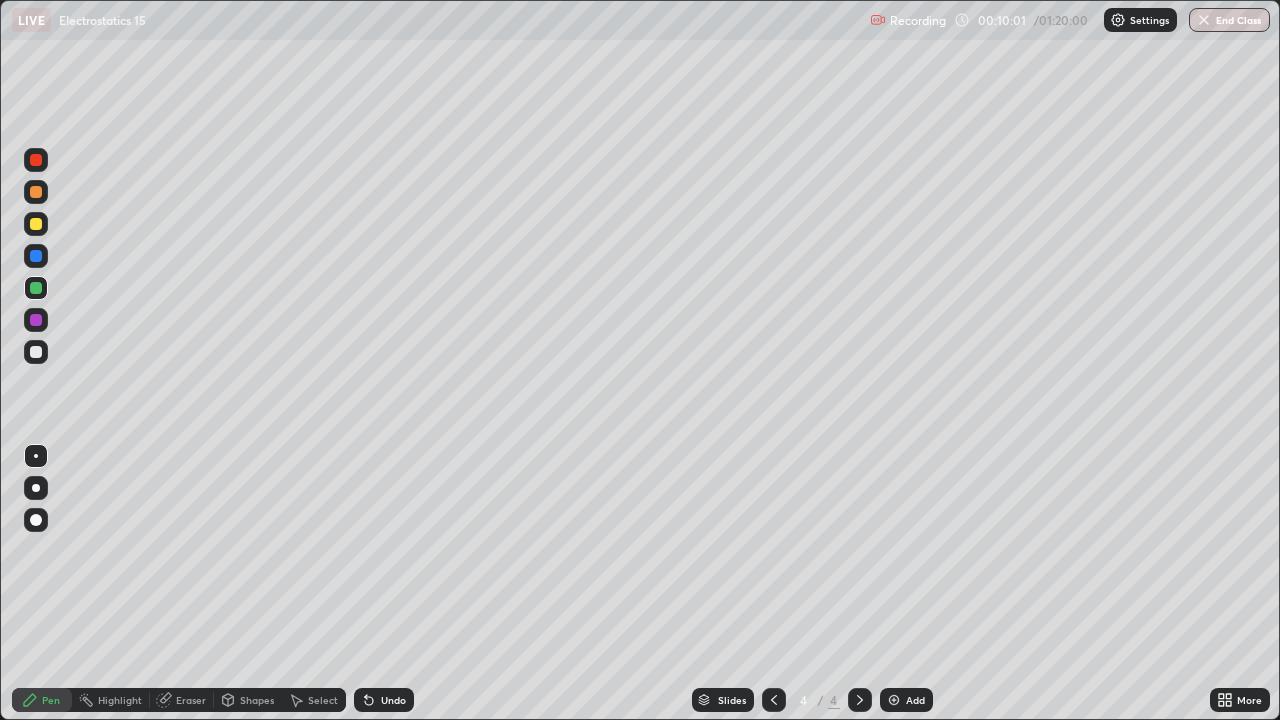 click at bounding box center [36, 352] 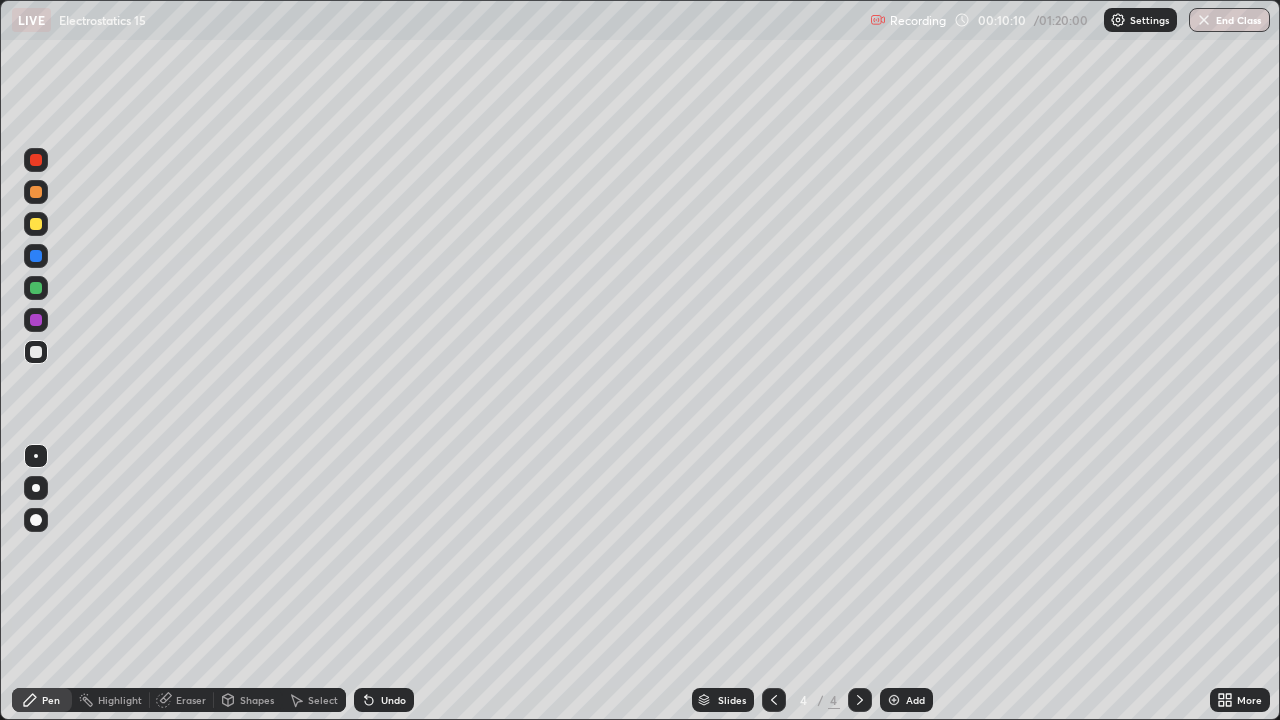click at bounding box center [36, 352] 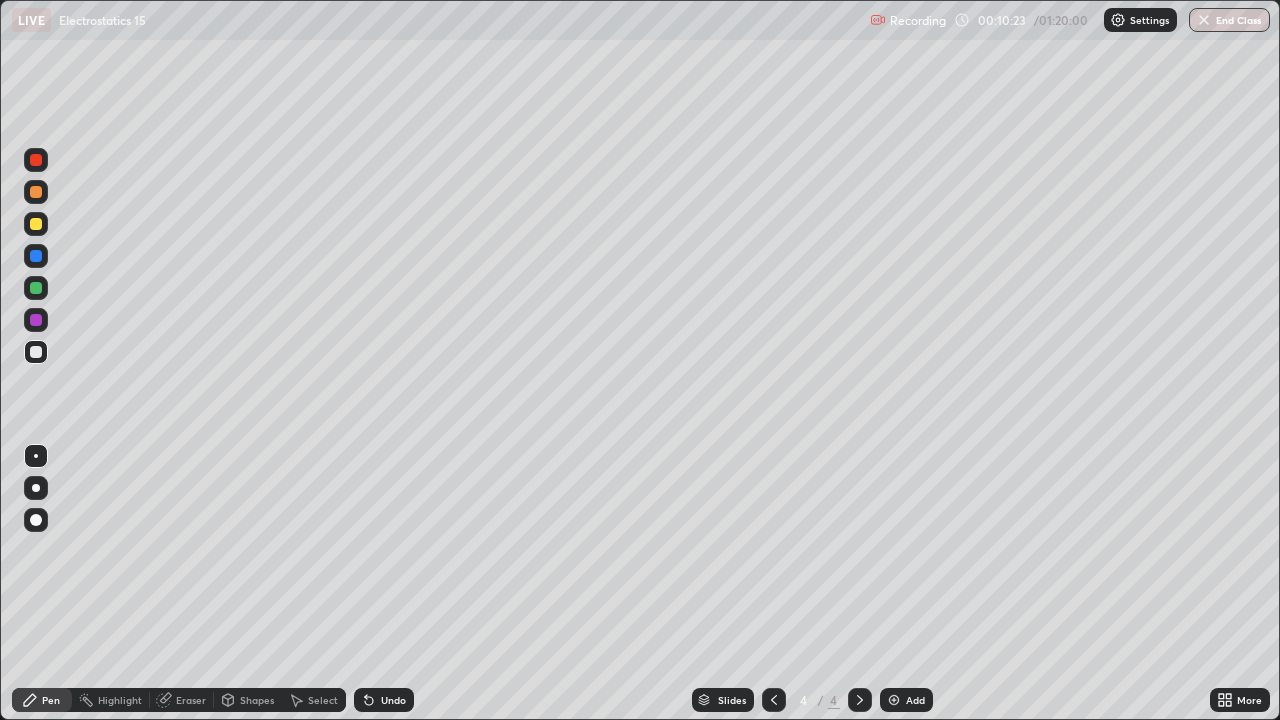 click on "Add" at bounding box center (915, 700) 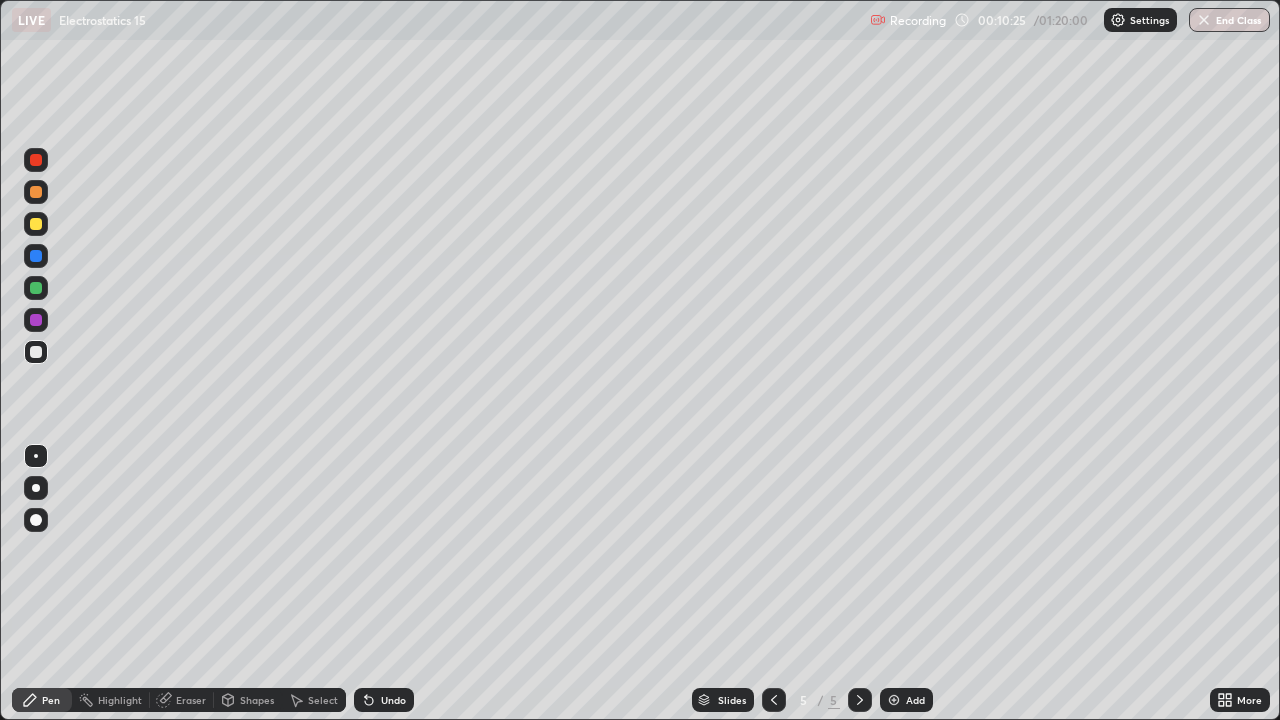 click at bounding box center (36, 224) 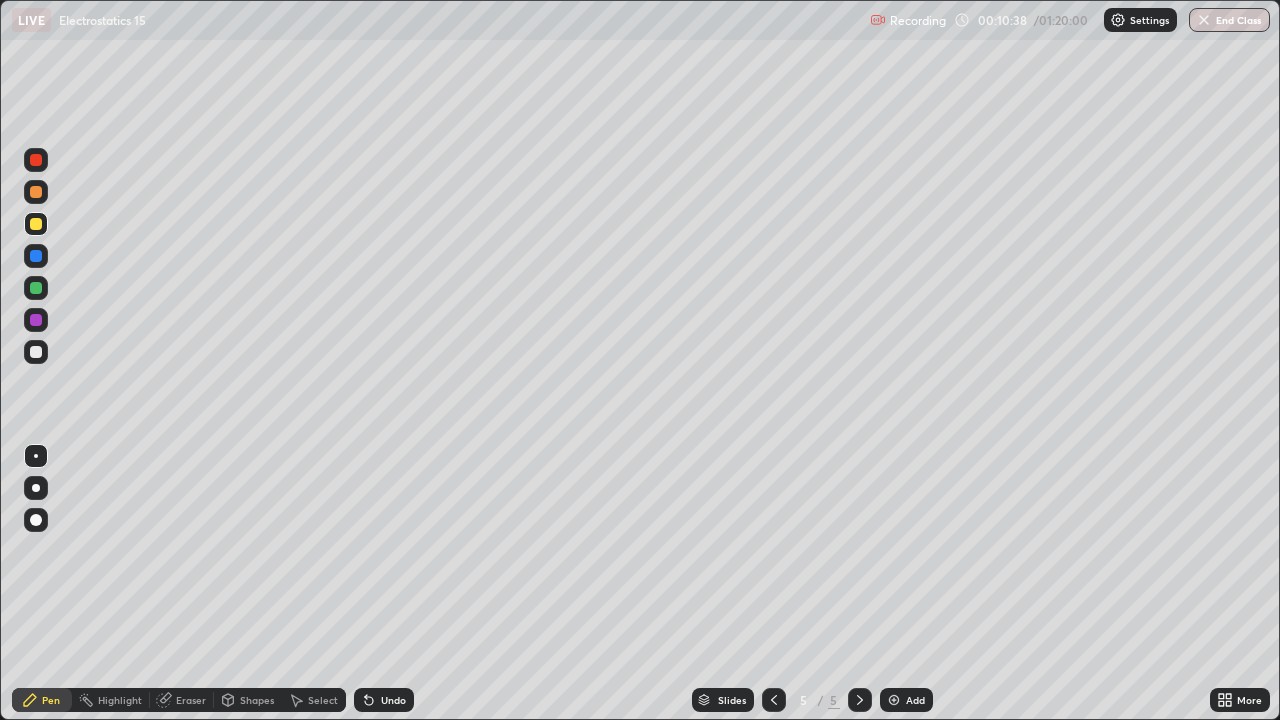 click at bounding box center [36, 352] 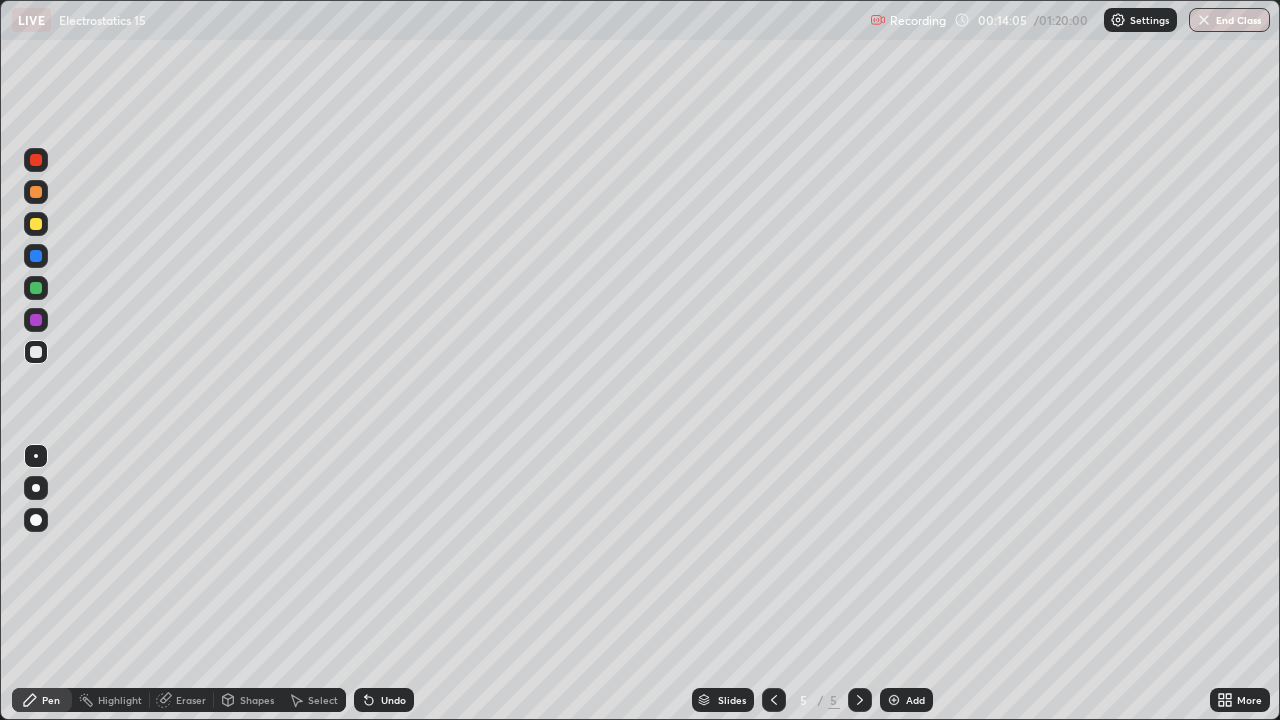 click at bounding box center (36, 224) 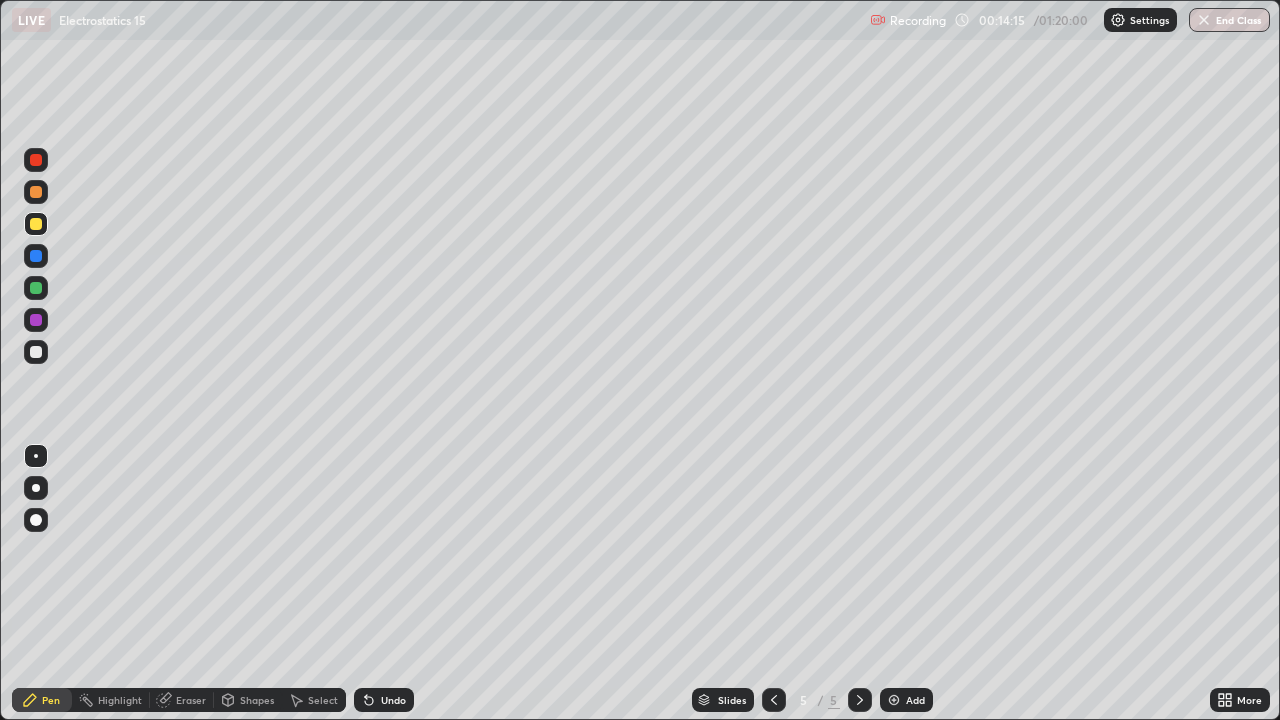 click on "Add" at bounding box center [906, 700] 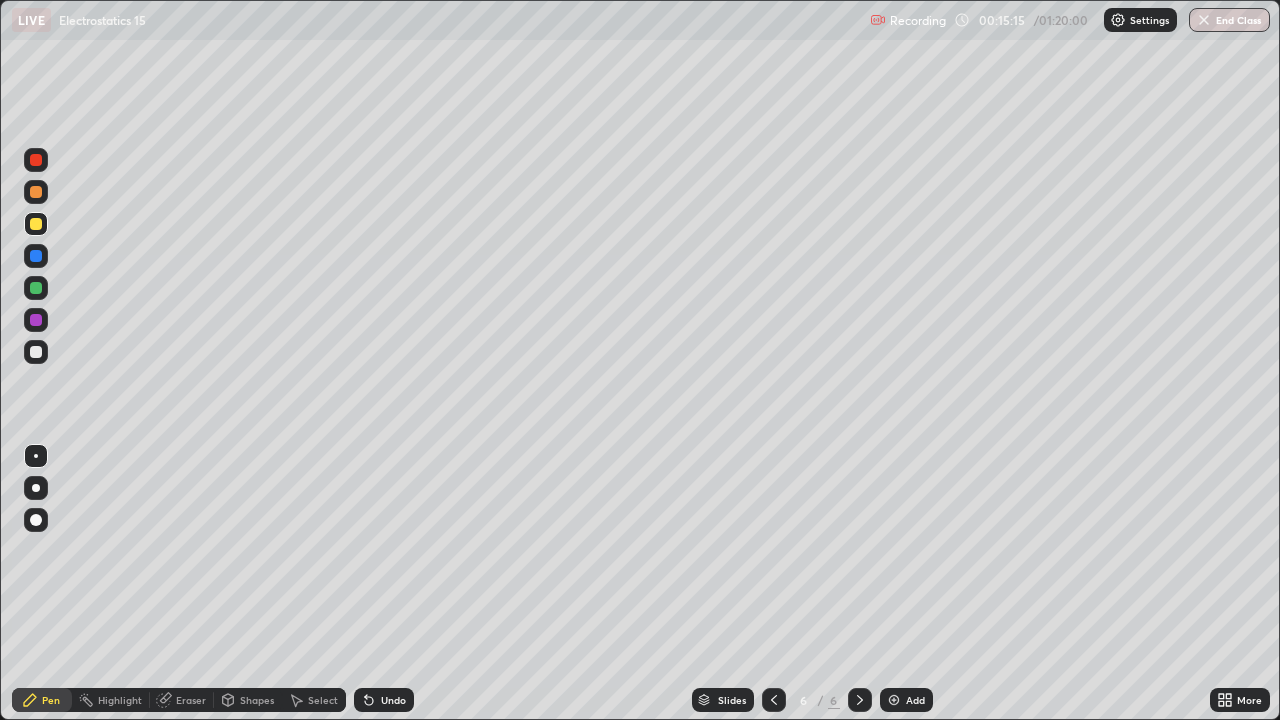 click on "Eraser" at bounding box center [191, 700] 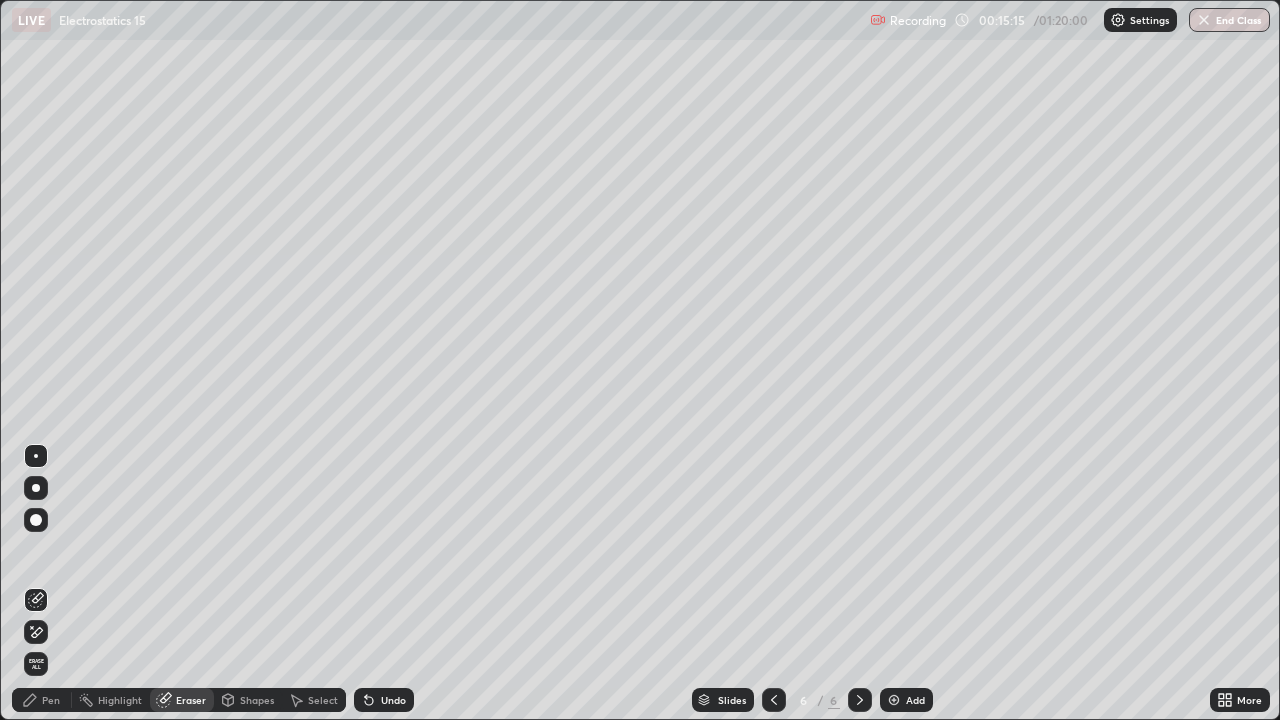 click 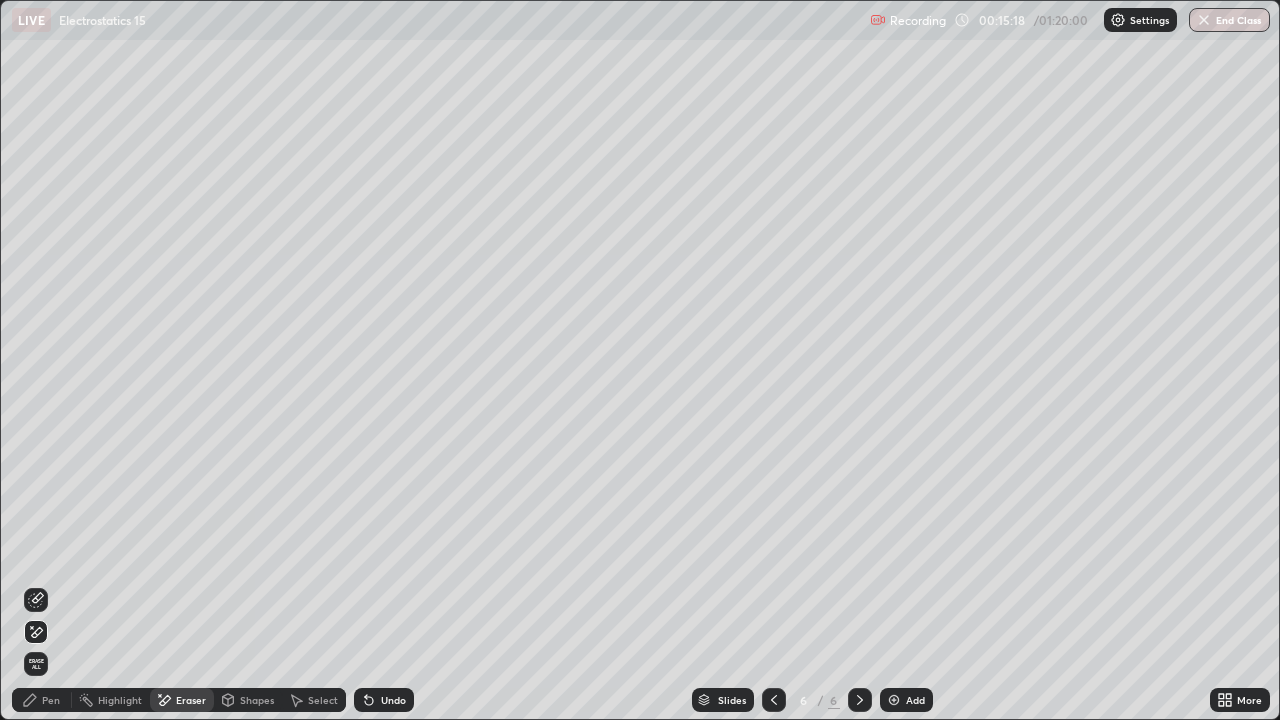 click on "Pen" at bounding box center (51, 700) 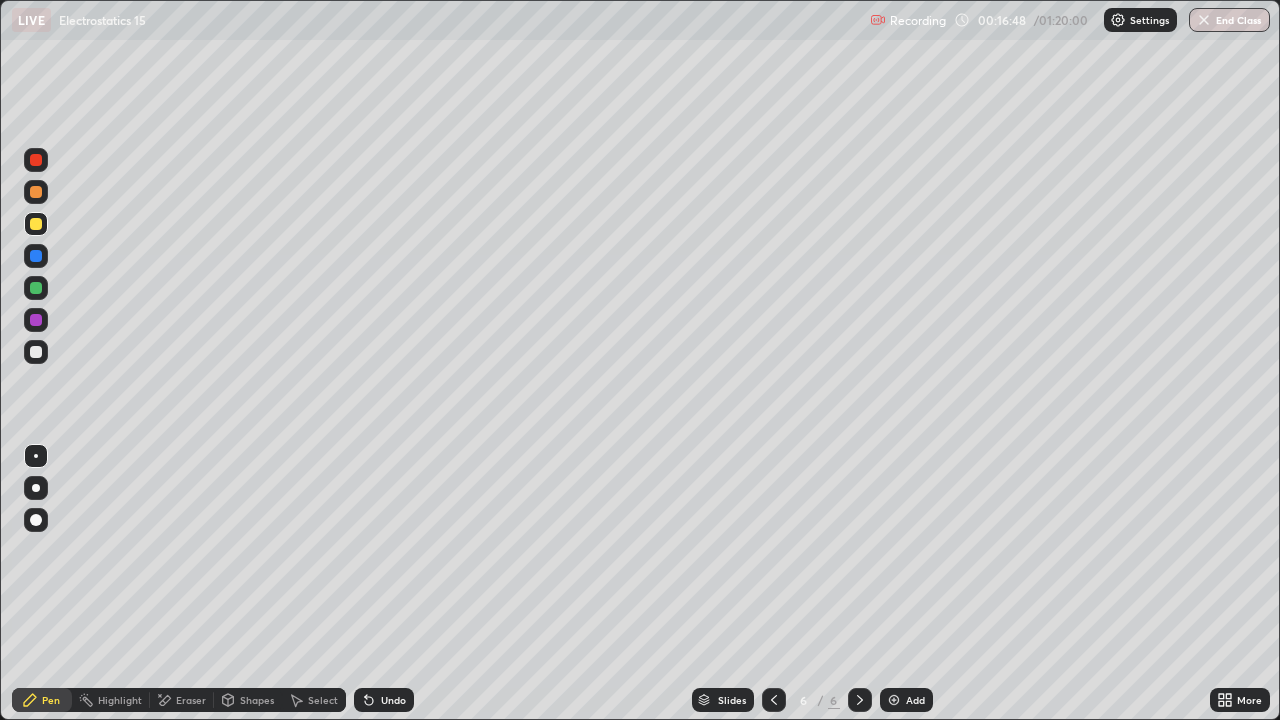 click at bounding box center [36, 352] 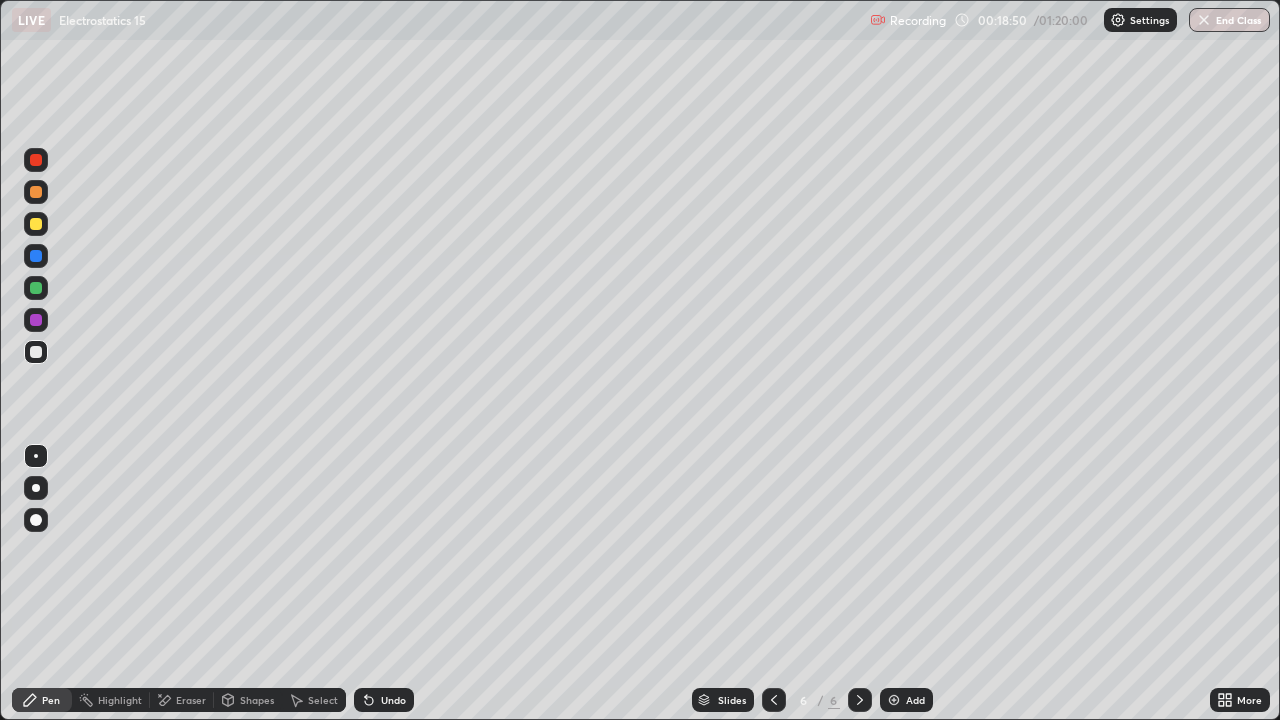 click at bounding box center [36, 224] 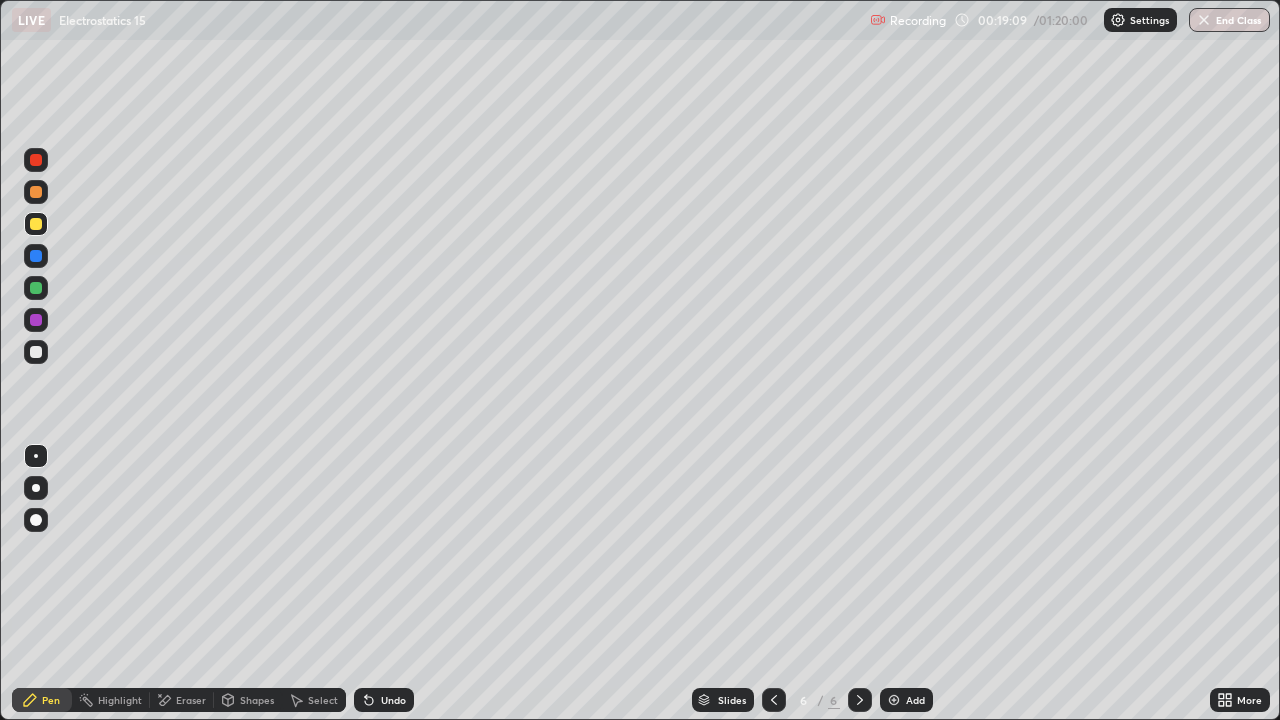 click on "Add" at bounding box center (906, 700) 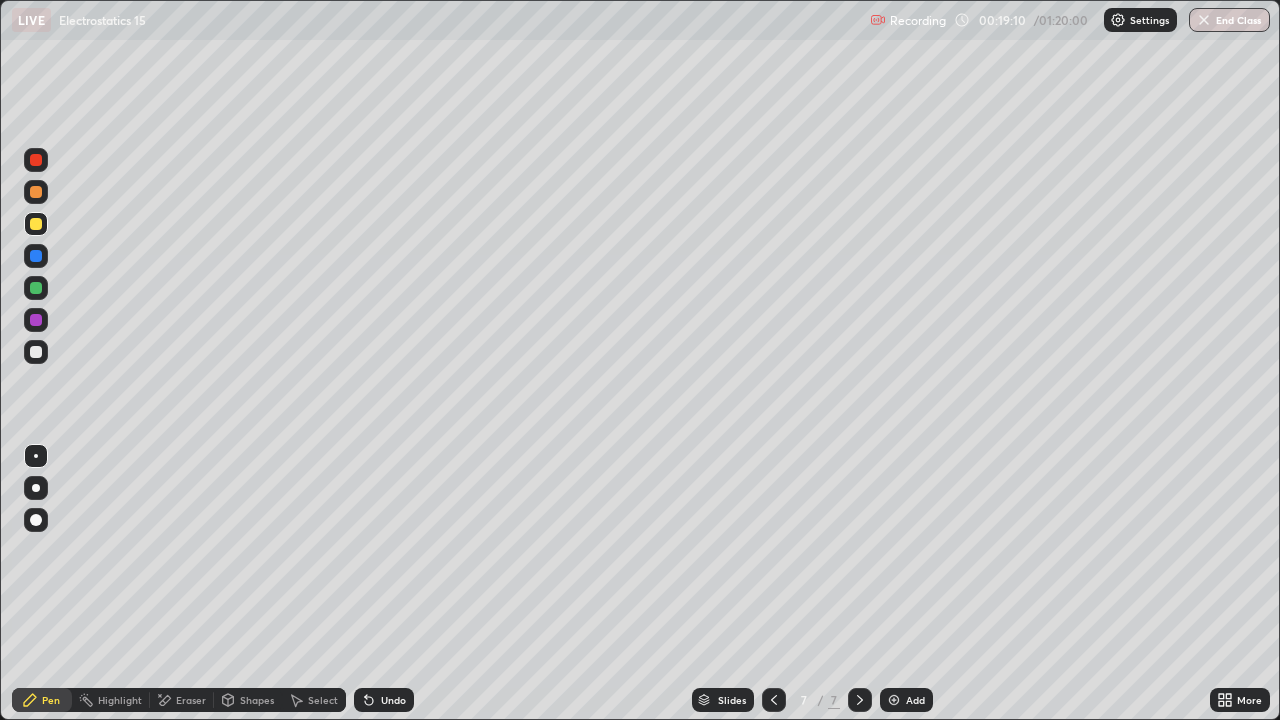 click at bounding box center (36, 352) 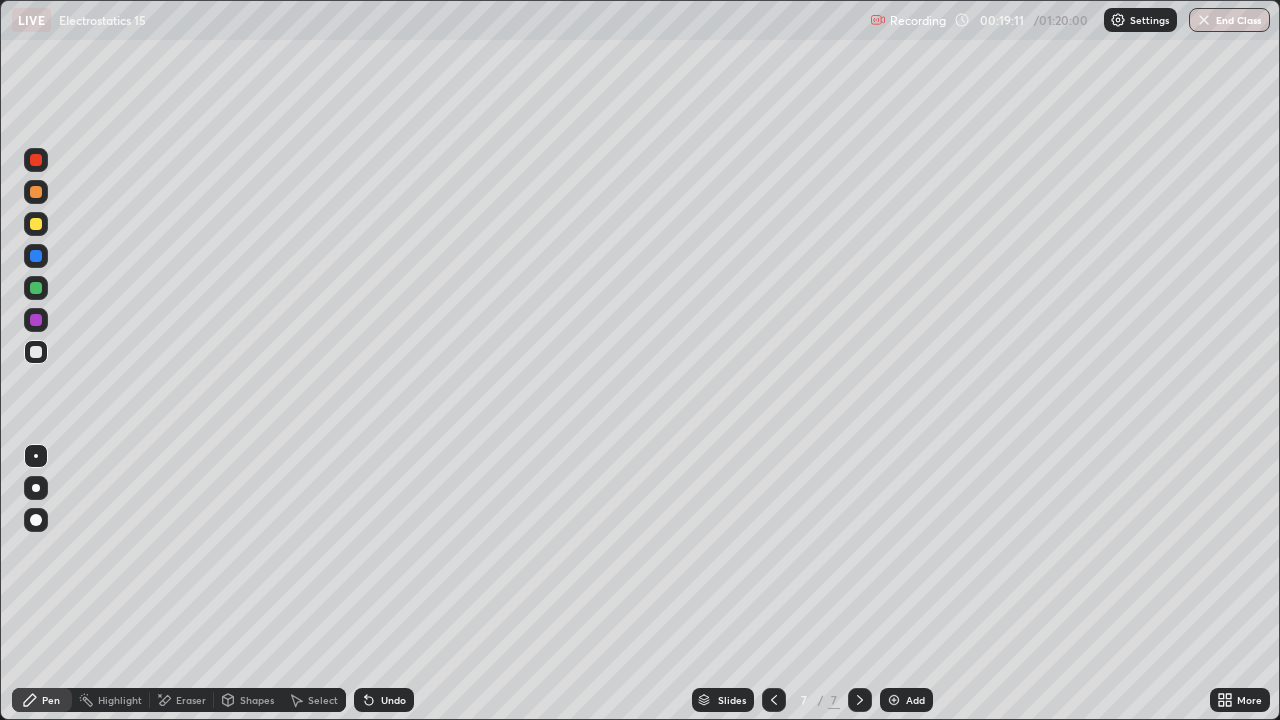 click at bounding box center [774, 700] 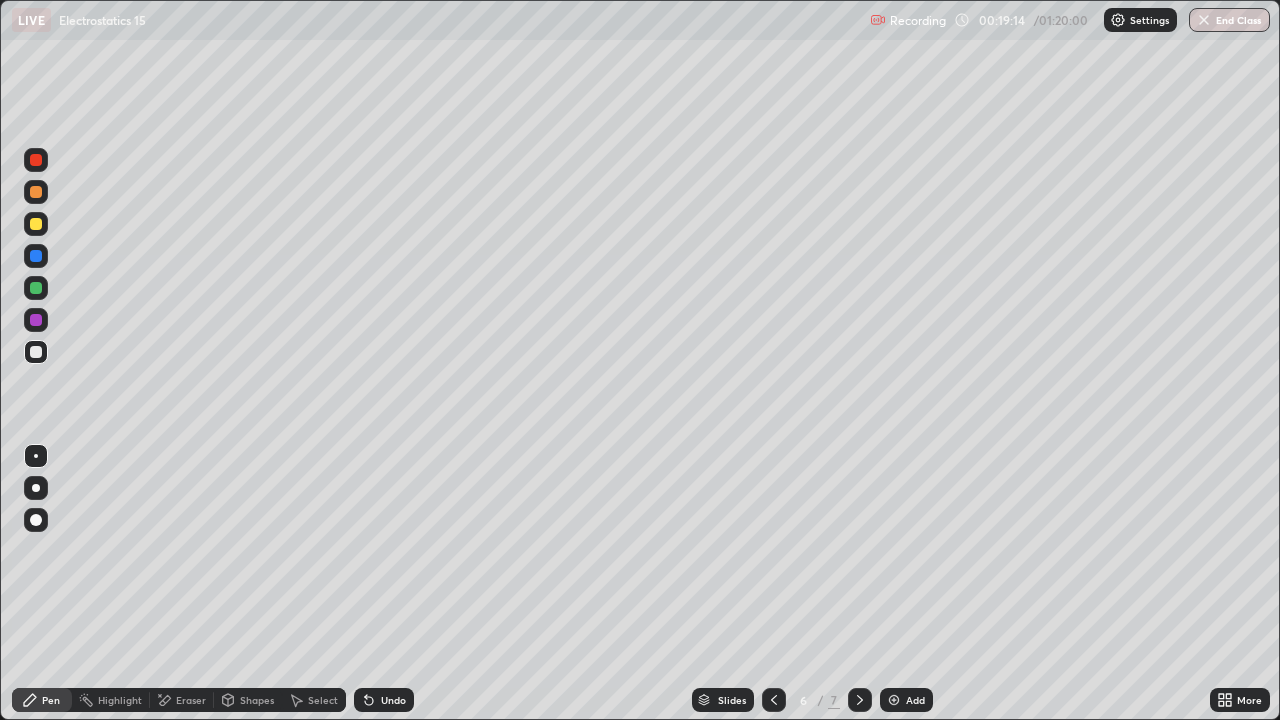 click 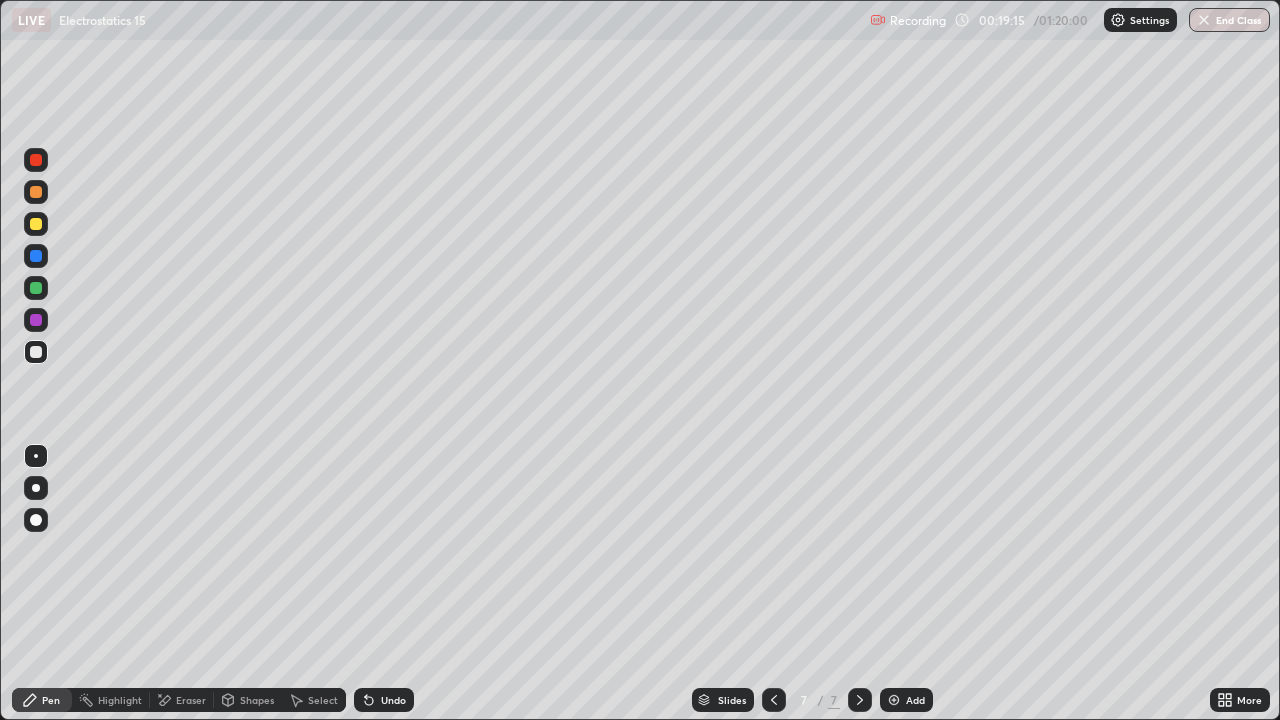 click at bounding box center [36, 352] 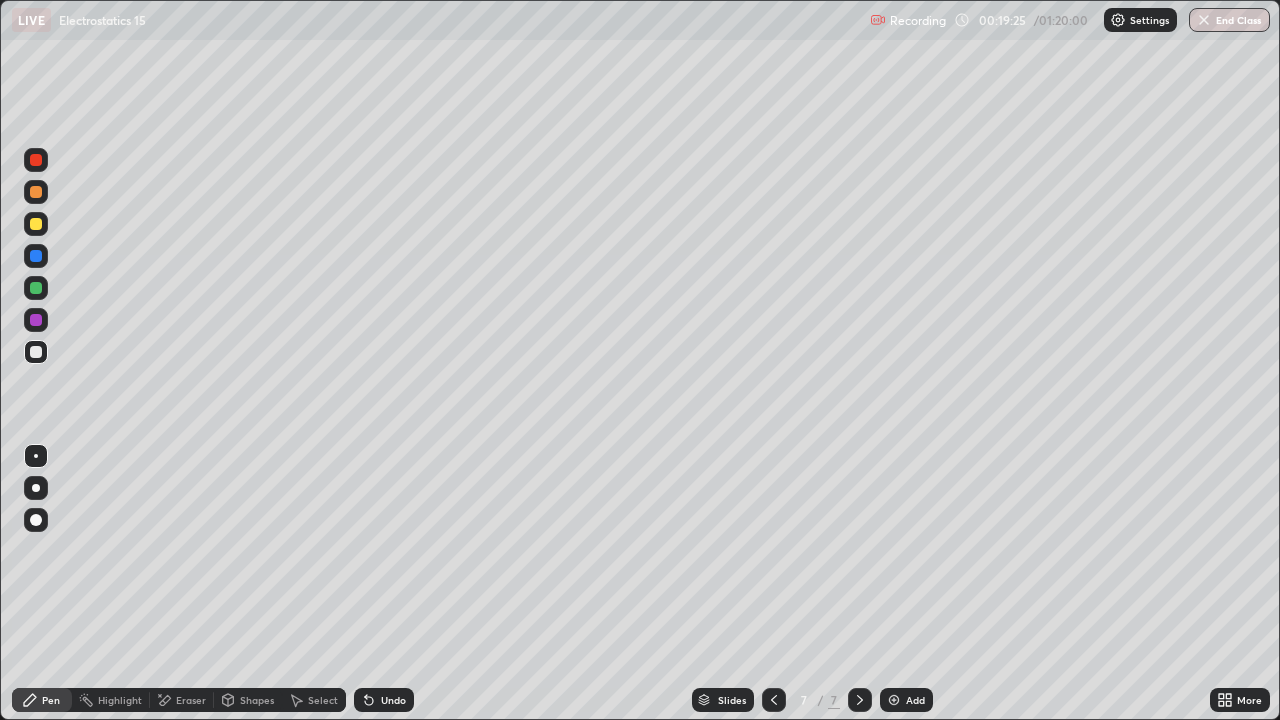 click at bounding box center [36, 224] 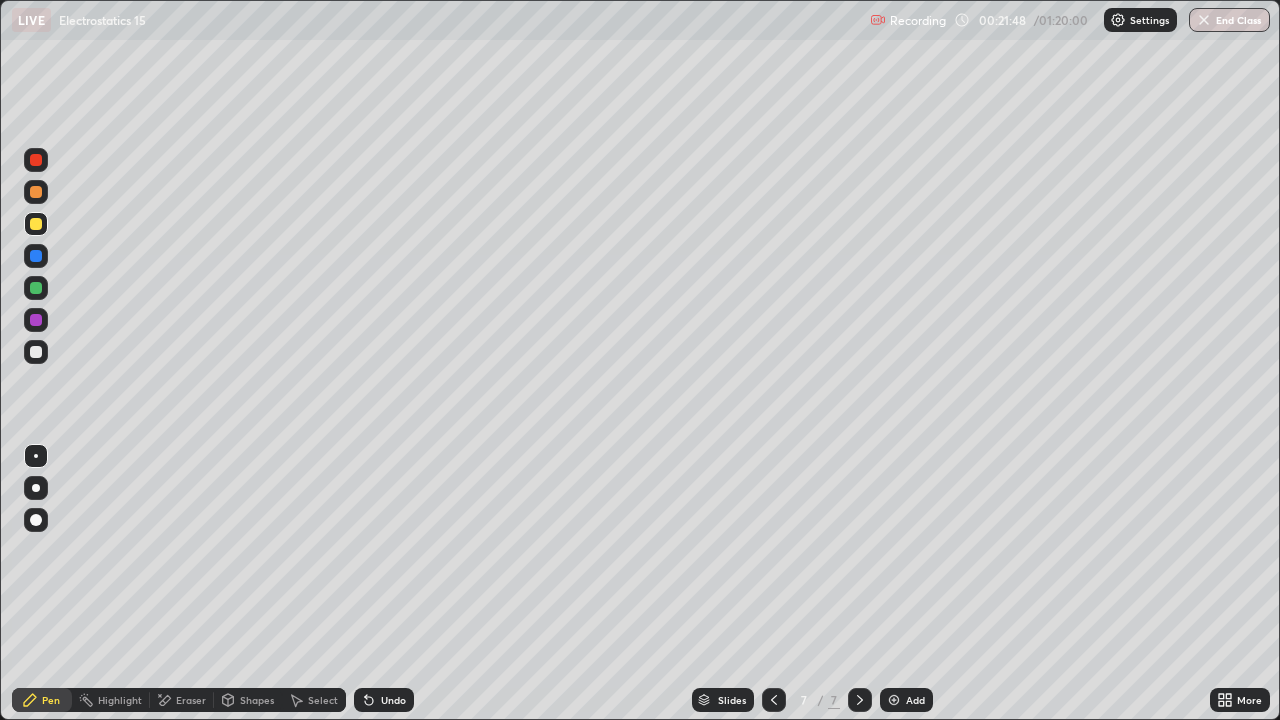 click at bounding box center (36, 352) 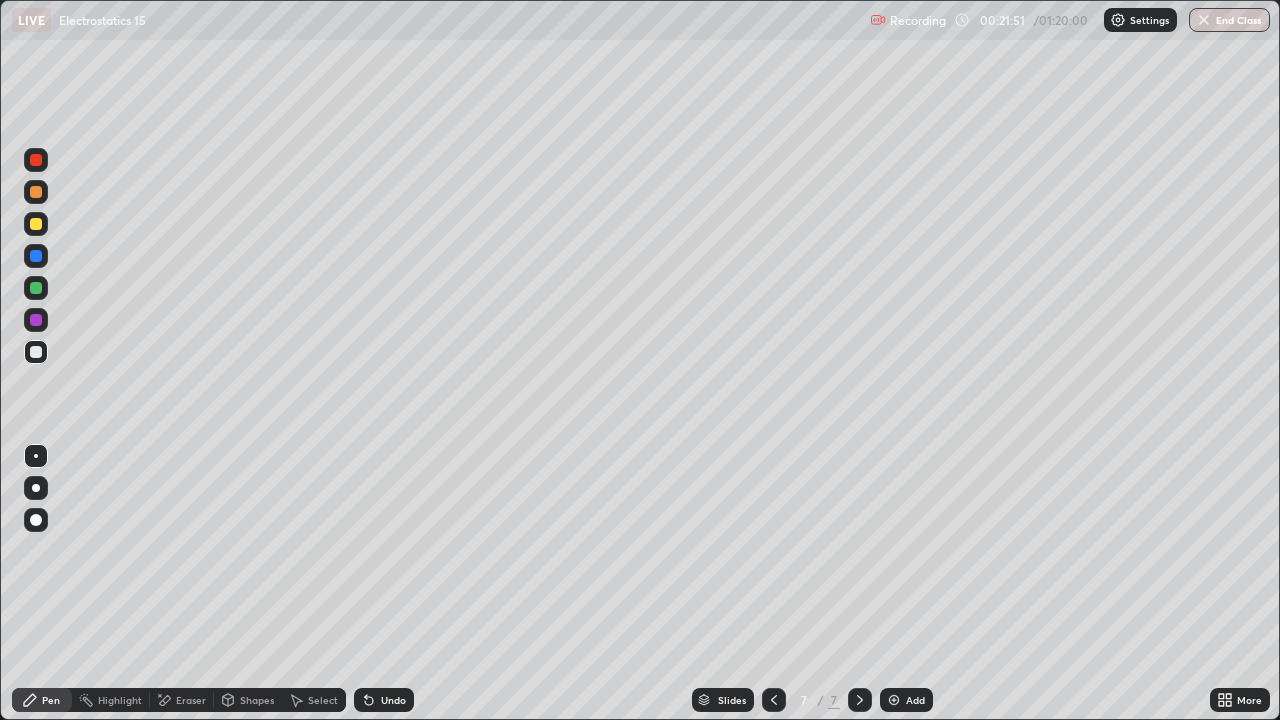 click on "Add" at bounding box center [915, 700] 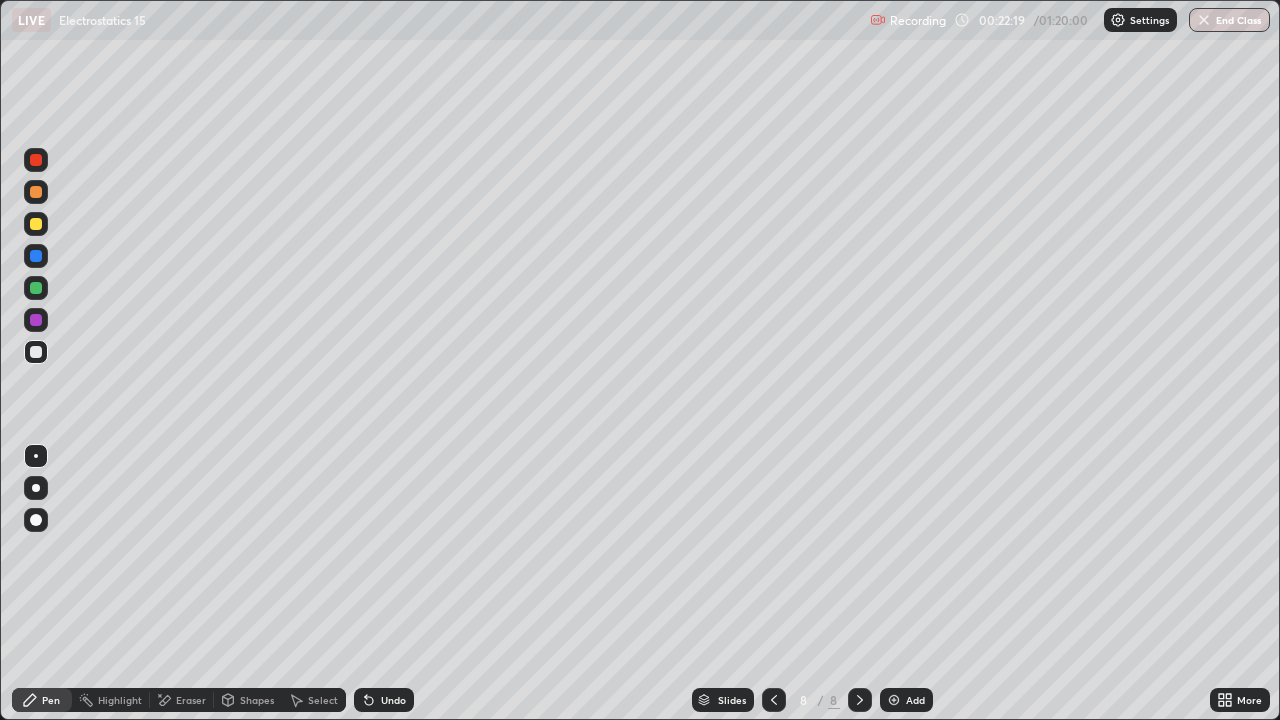 click at bounding box center (36, 224) 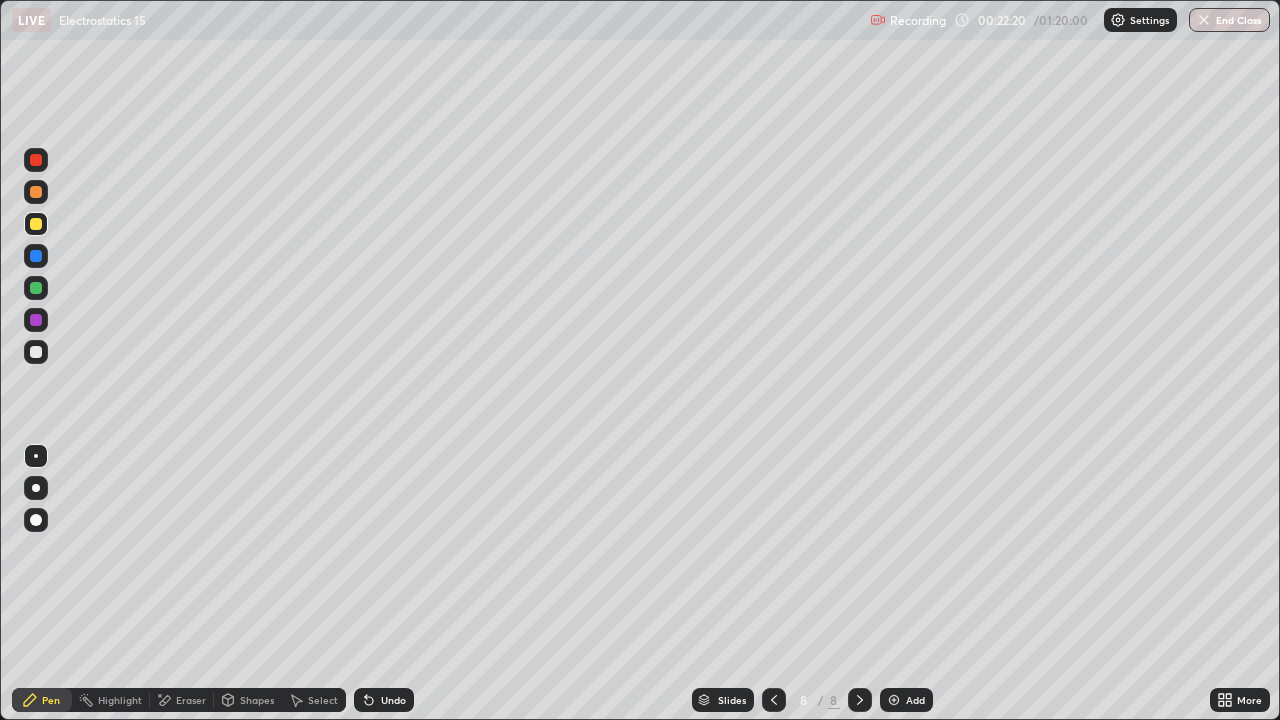 click on "Eraser" at bounding box center (182, 700) 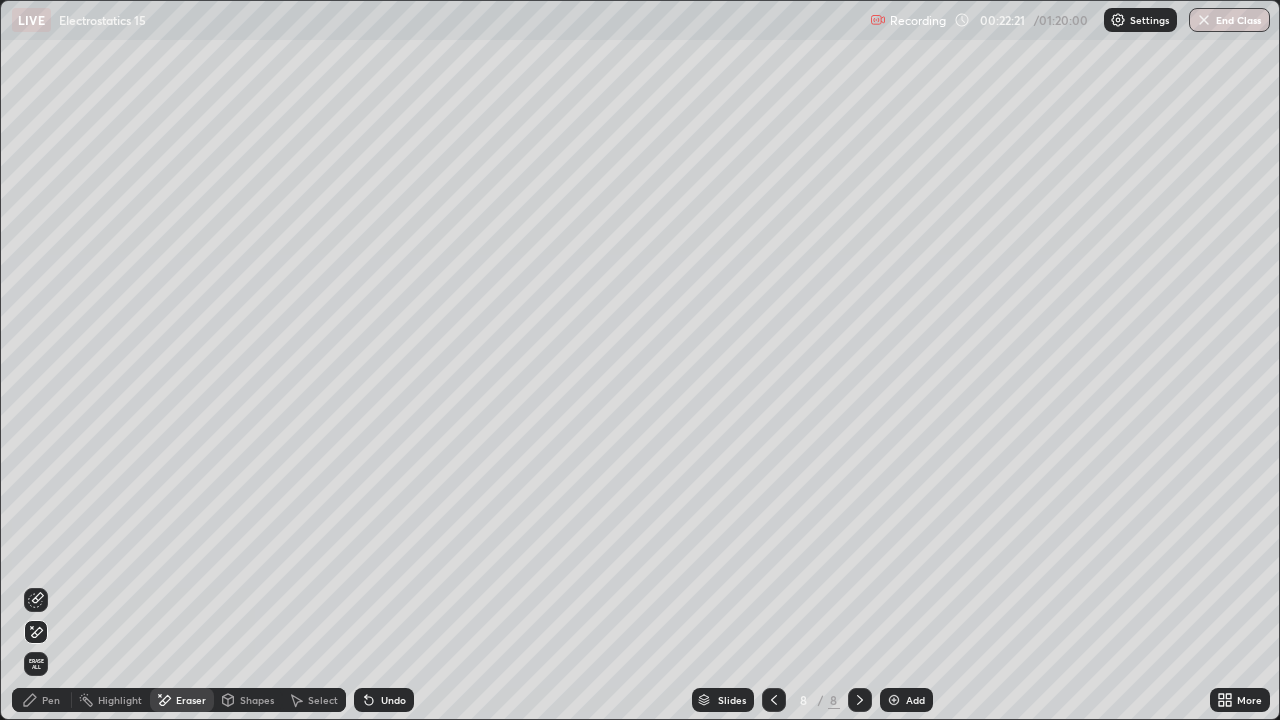 click on "Eraser" at bounding box center (191, 700) 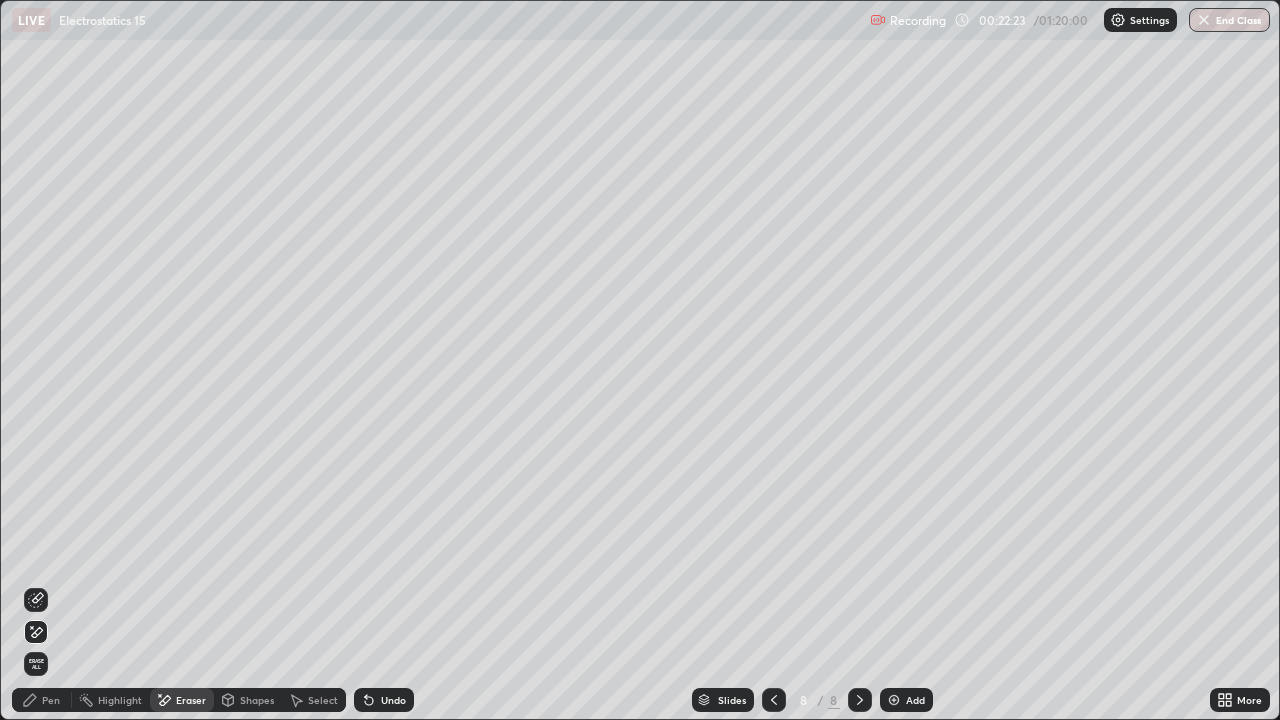 click on "Pen" at bounding box center (42, 700) 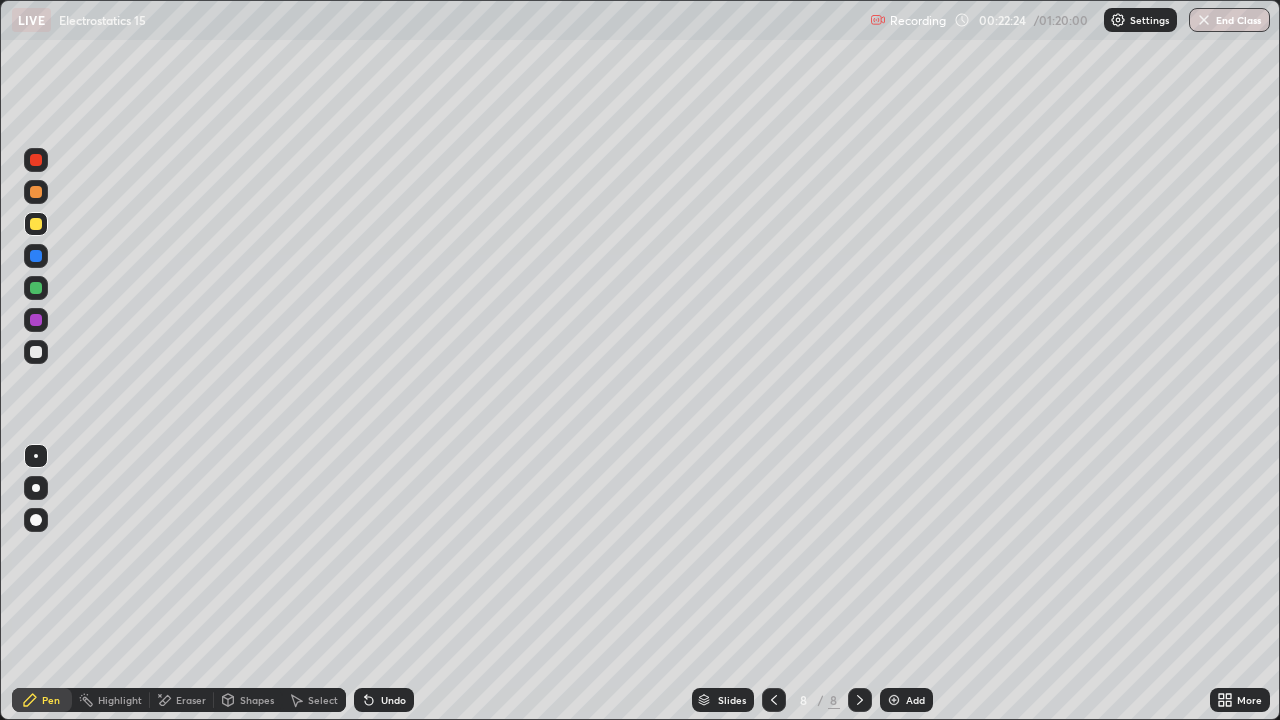 click at bounding box center [36, 224] 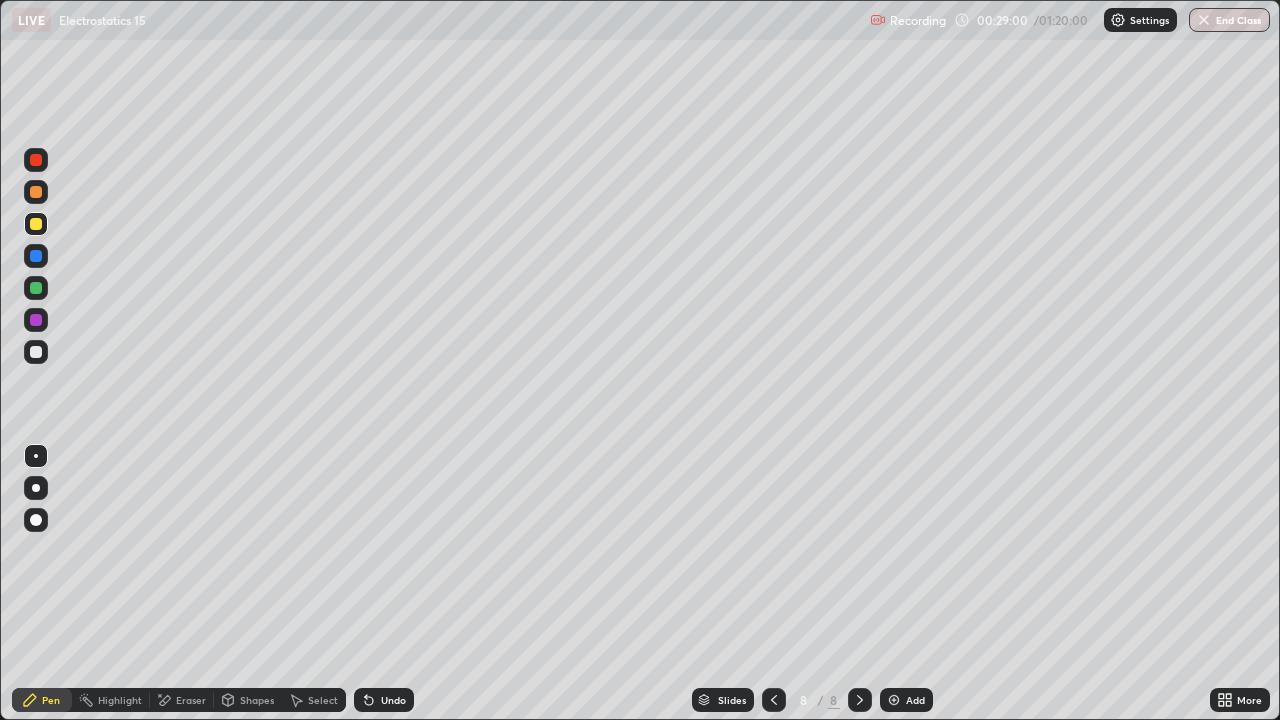 click at bounding box center (36, 352) 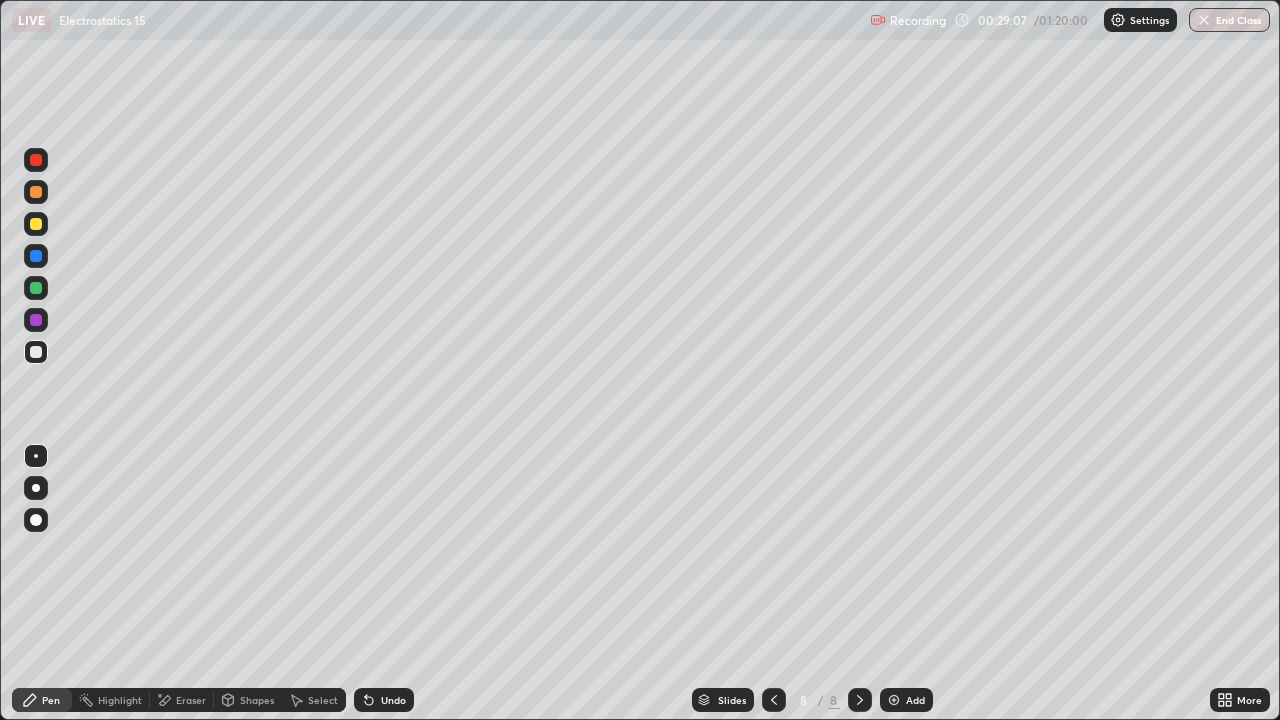 click on "Add" at bounding box center [915, 700] 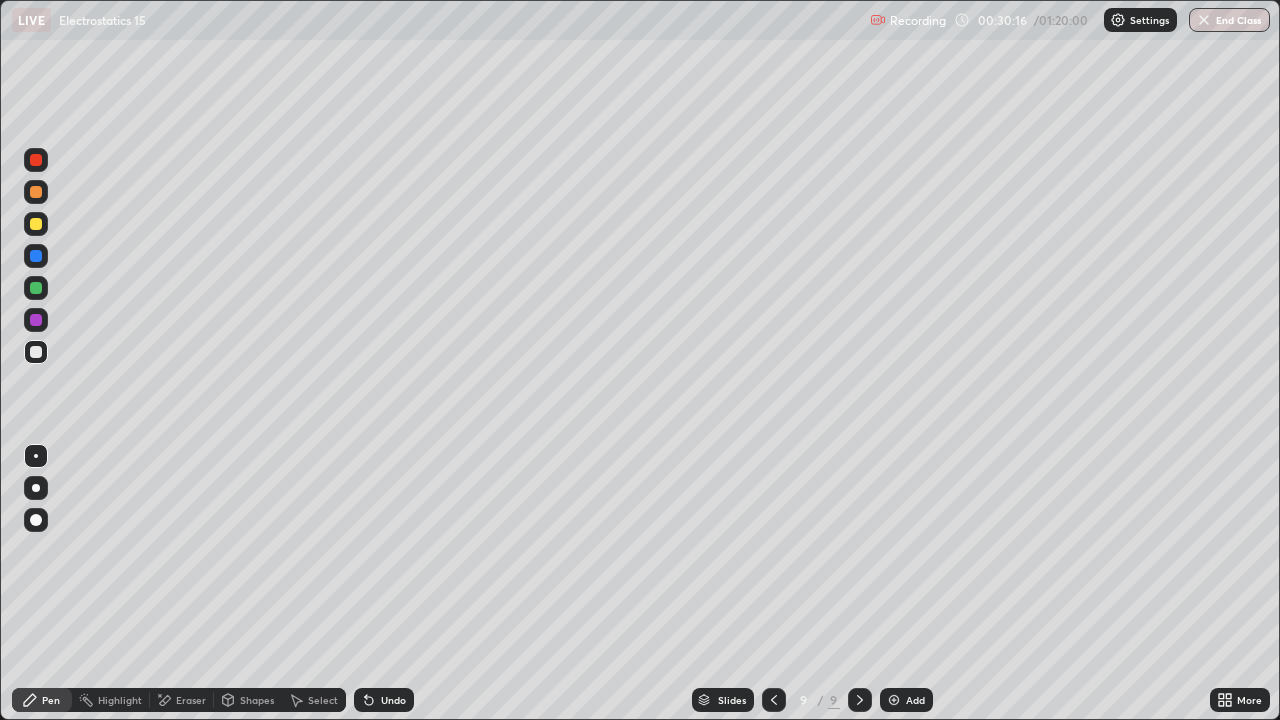 click at bounding box center [36, 224] 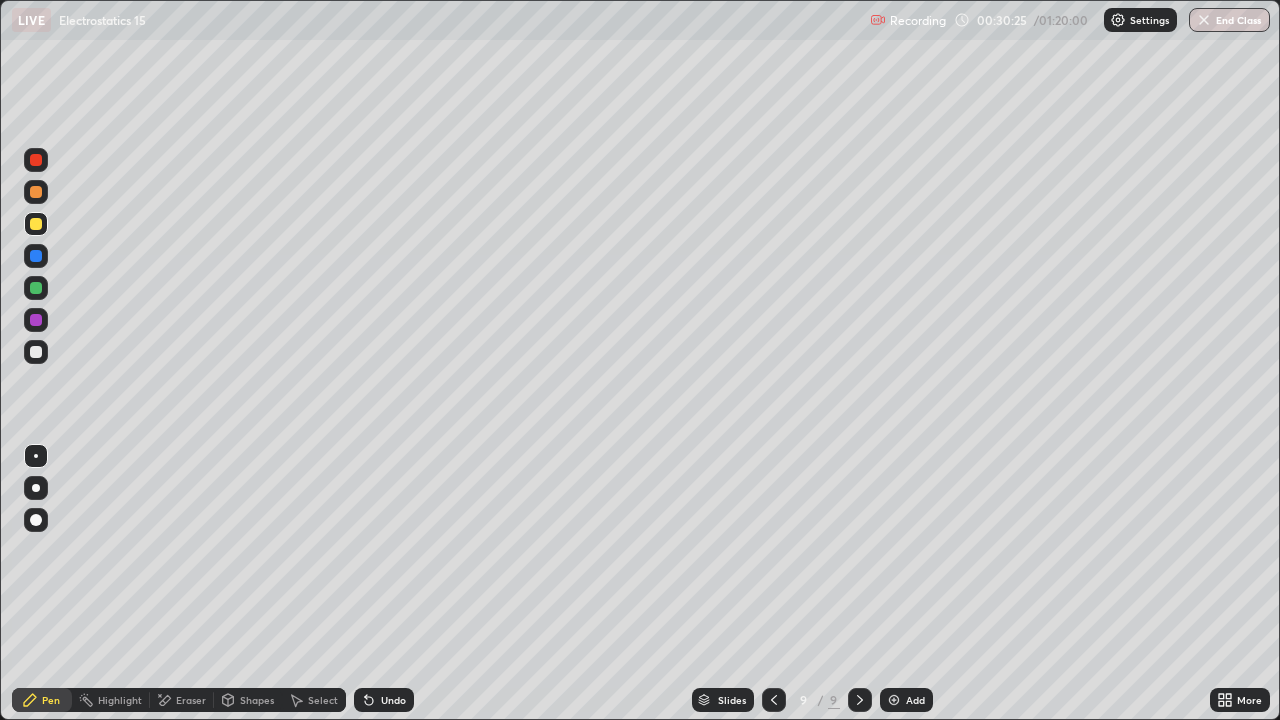 click on "Add" at bounding box center [906, 700] 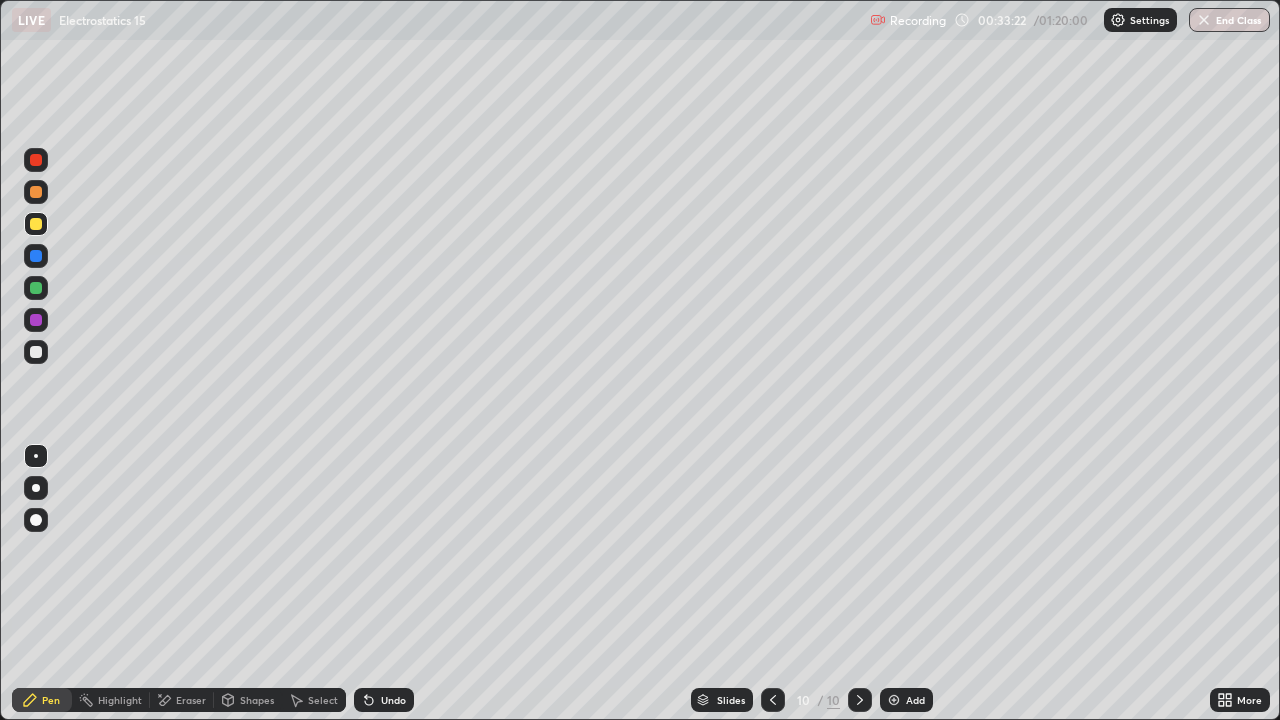 click at bounding box center [36, 352] 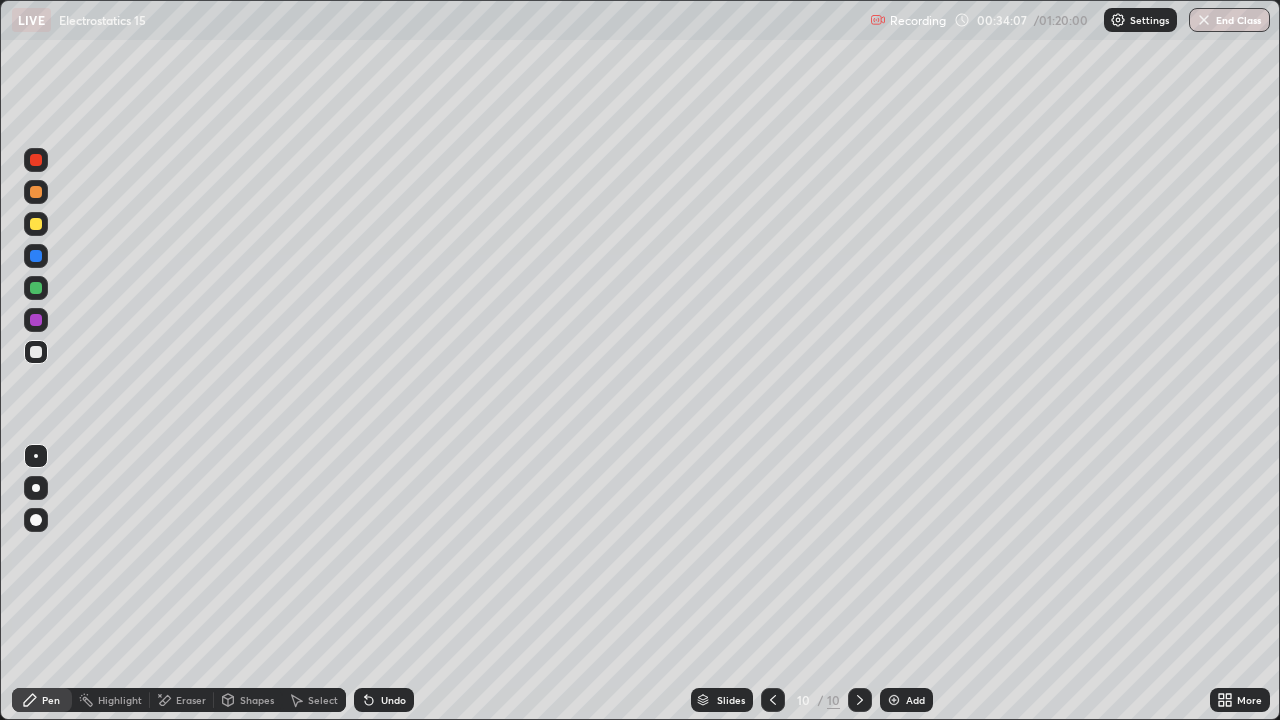 click at bounding box center (773, 700) 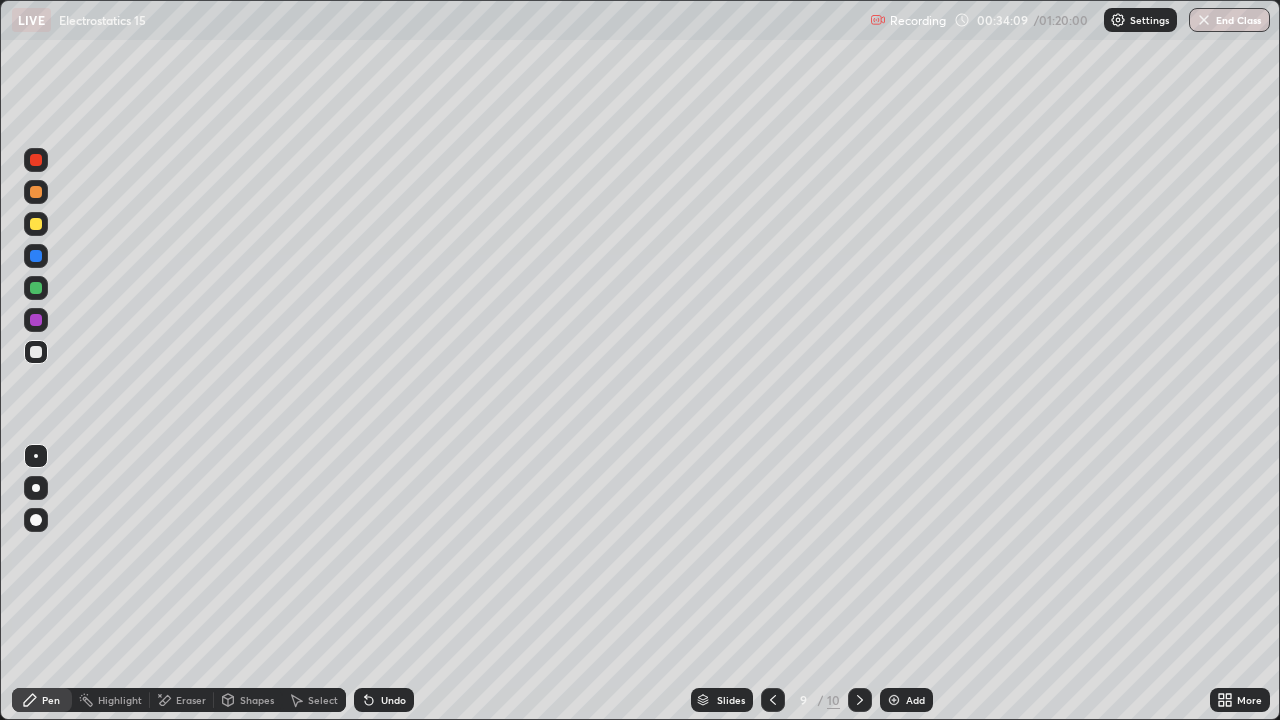 click at bounding box center [860, 700] 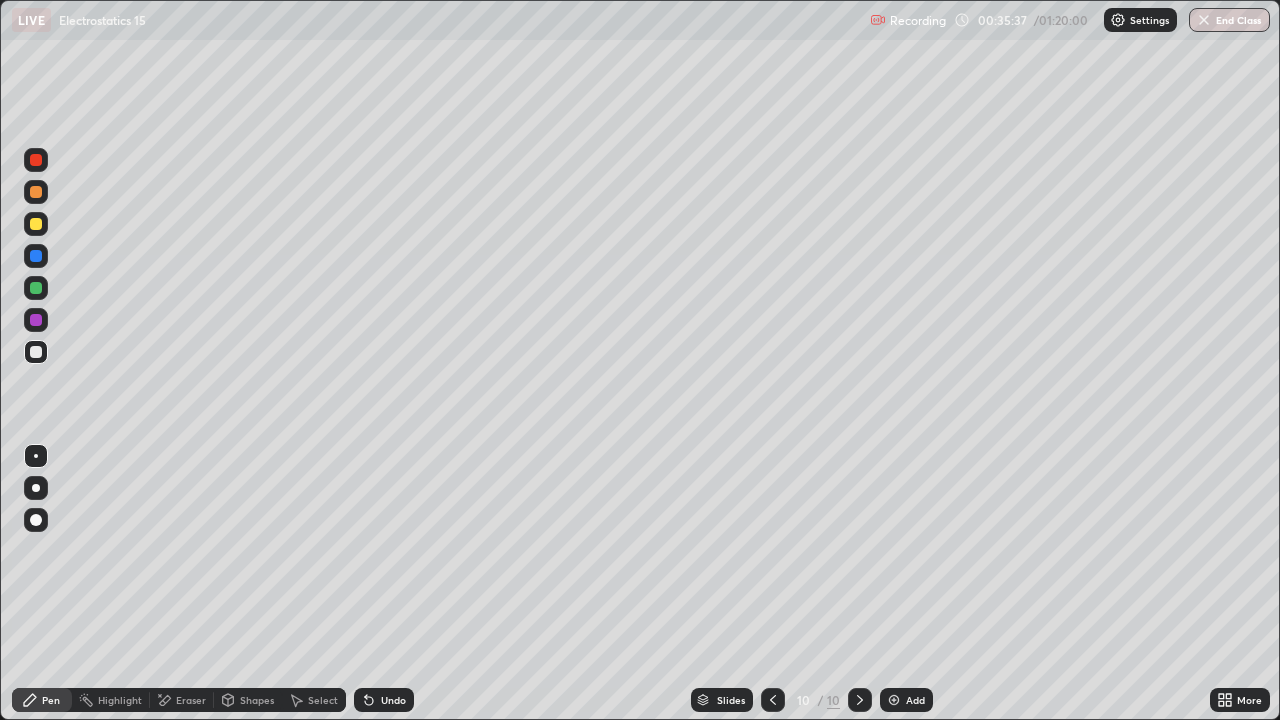click at bounding box center [36, 224] 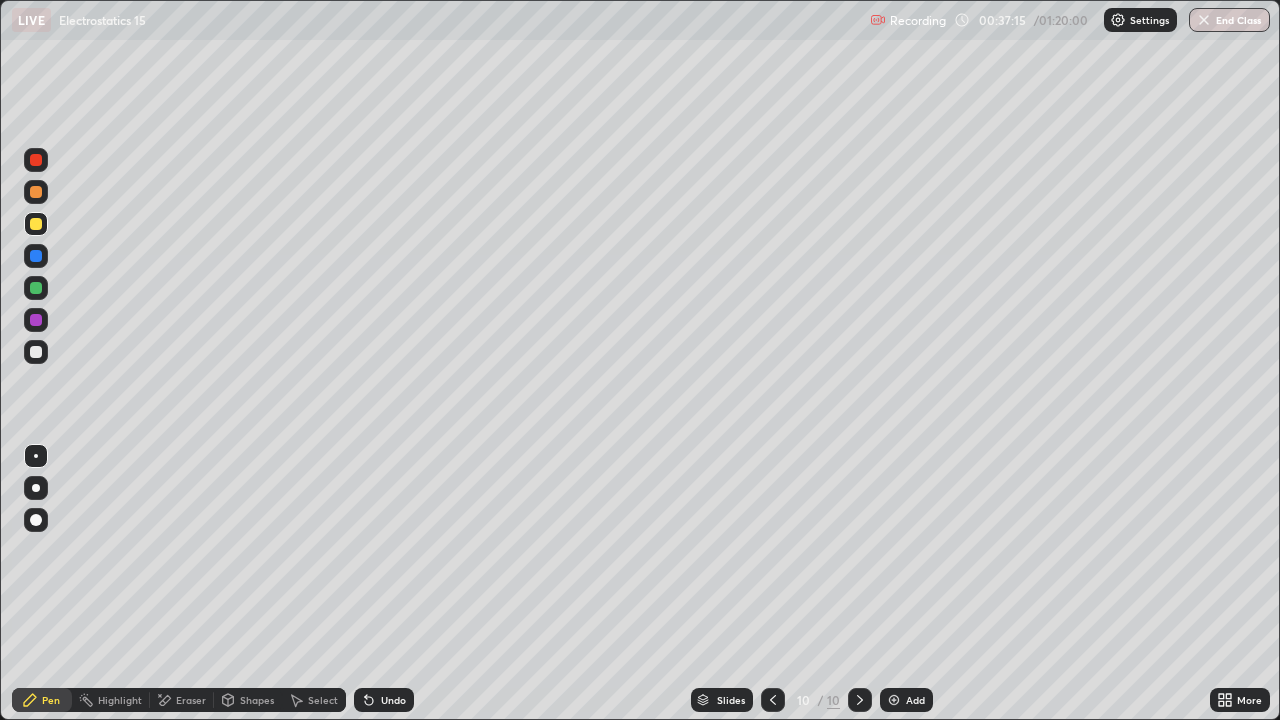 click at bounding box center [36, 352] 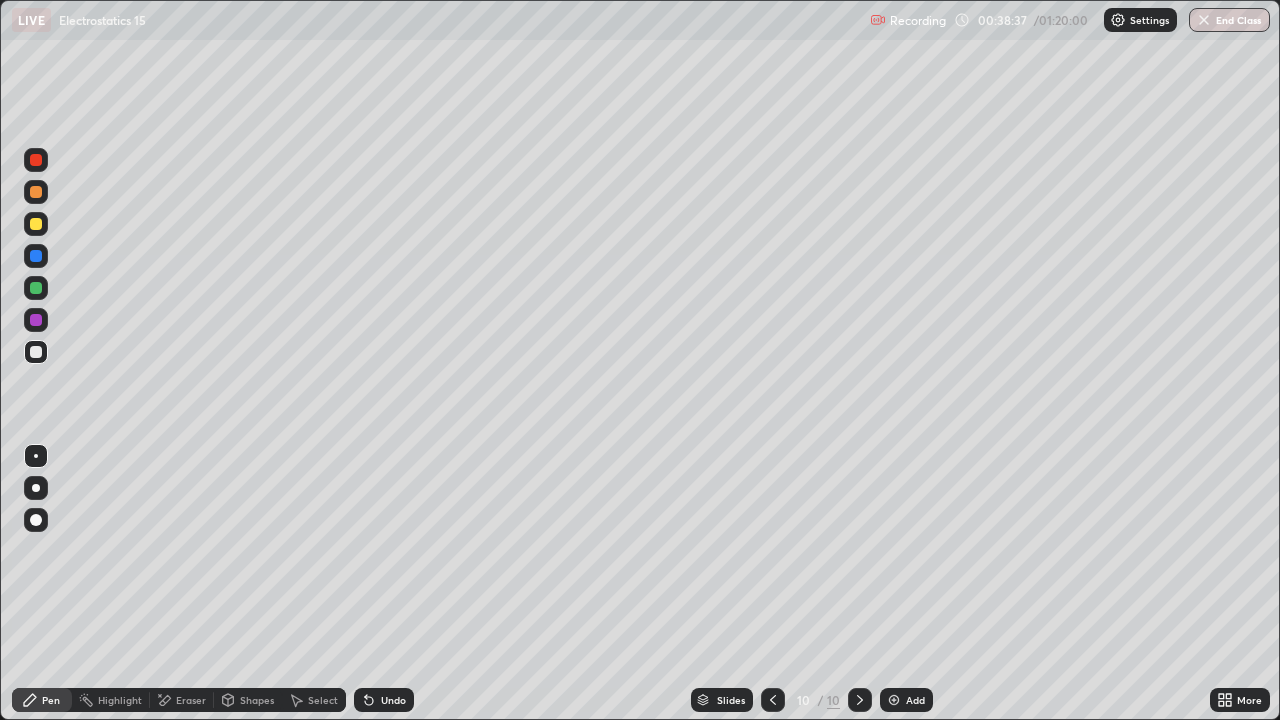 click at bounding box center [894, 700] 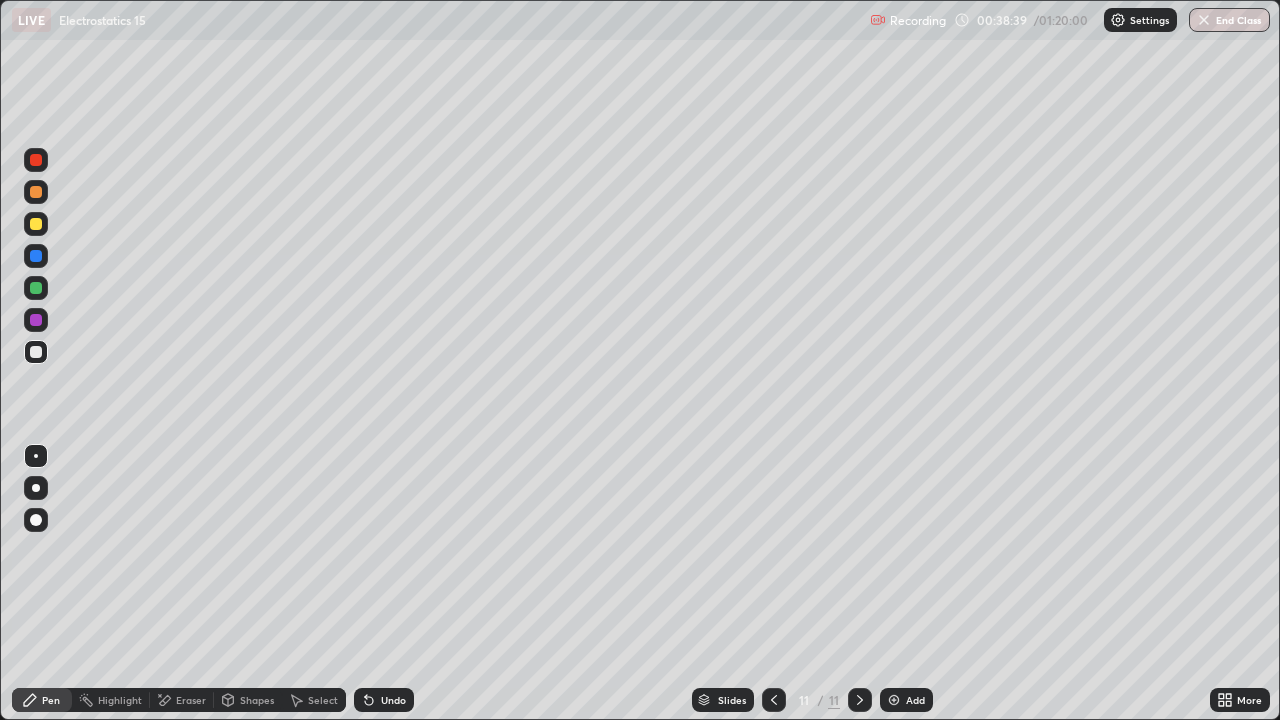 click at bounding box center [36, 224] 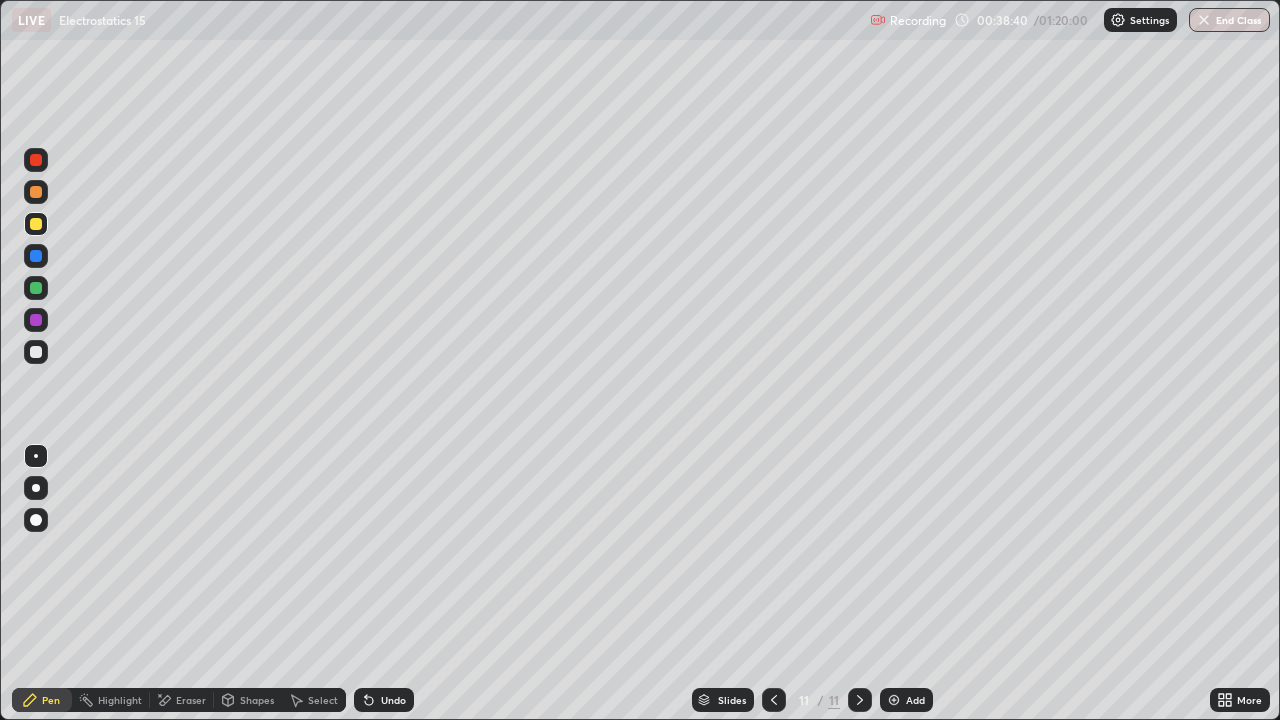 click 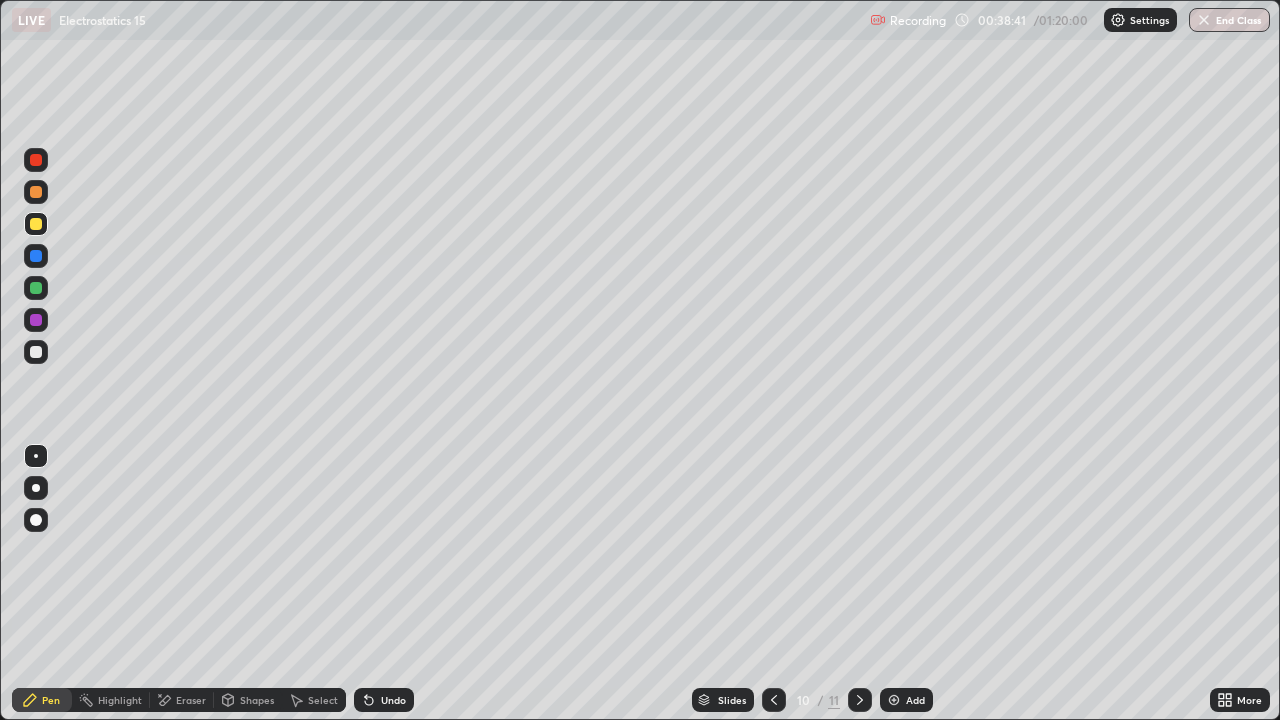 click 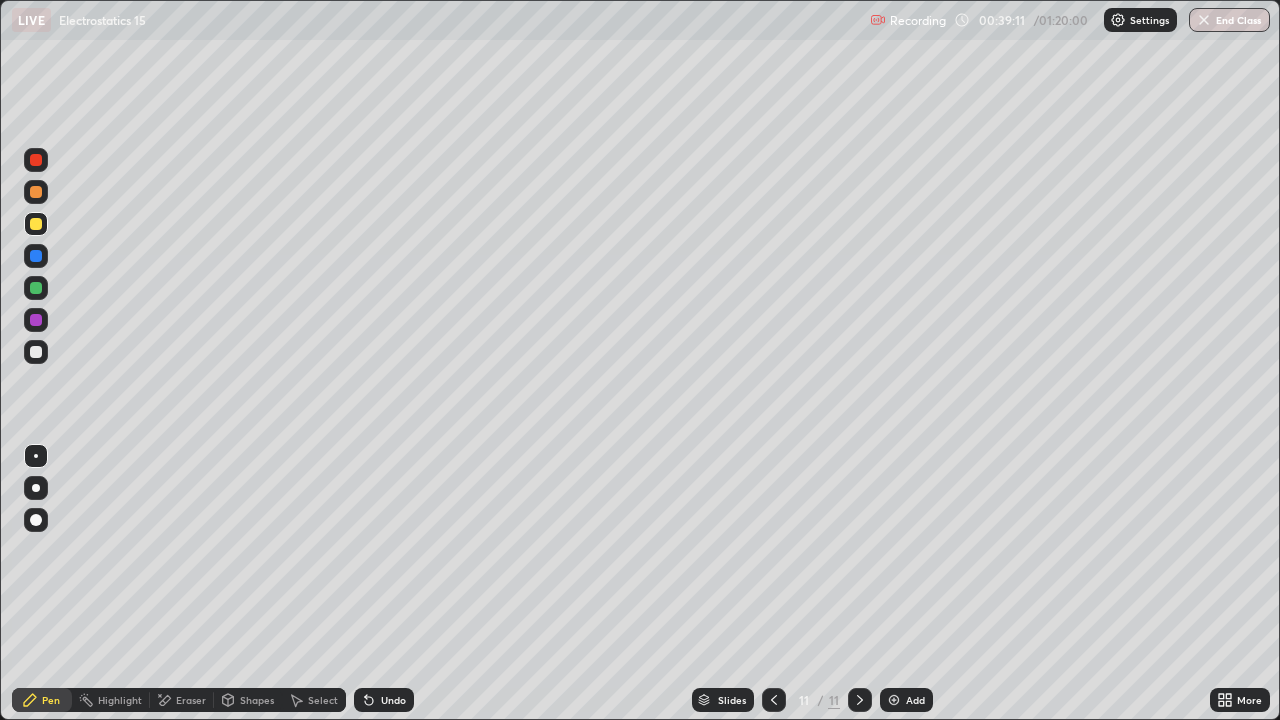 click at bounding box center [36, 352] 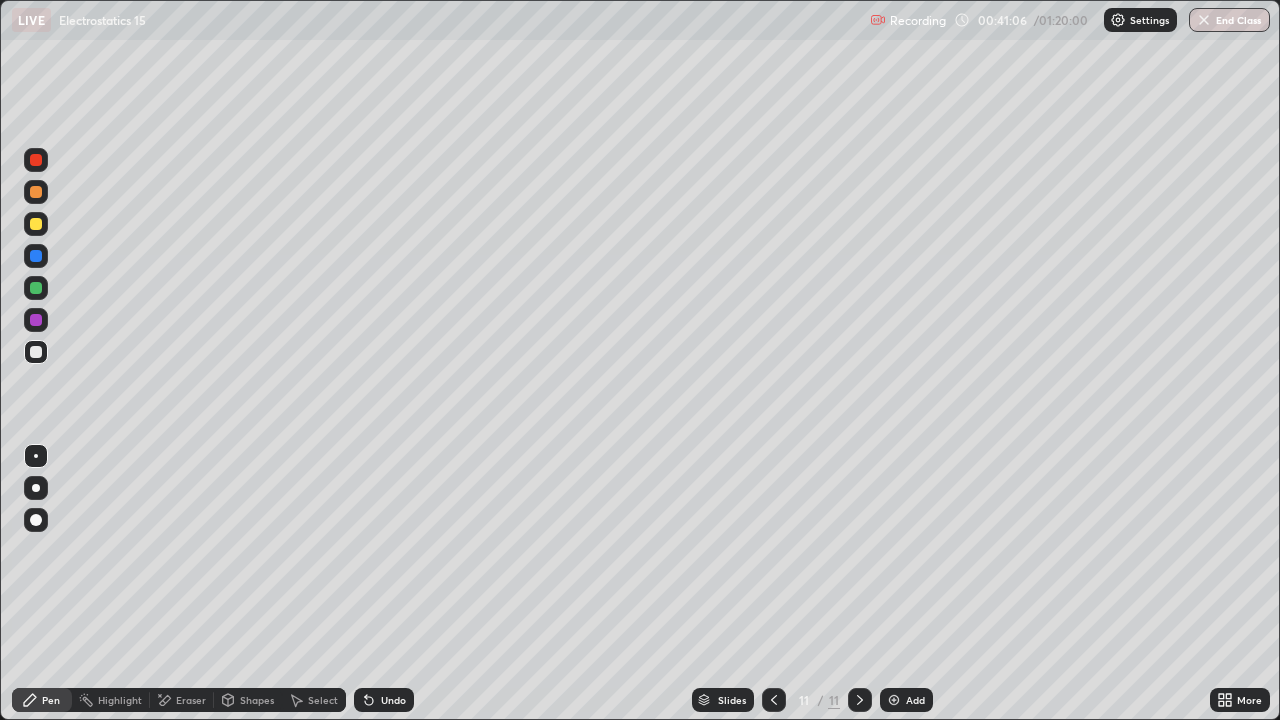 click at bounding box center (36, 224) 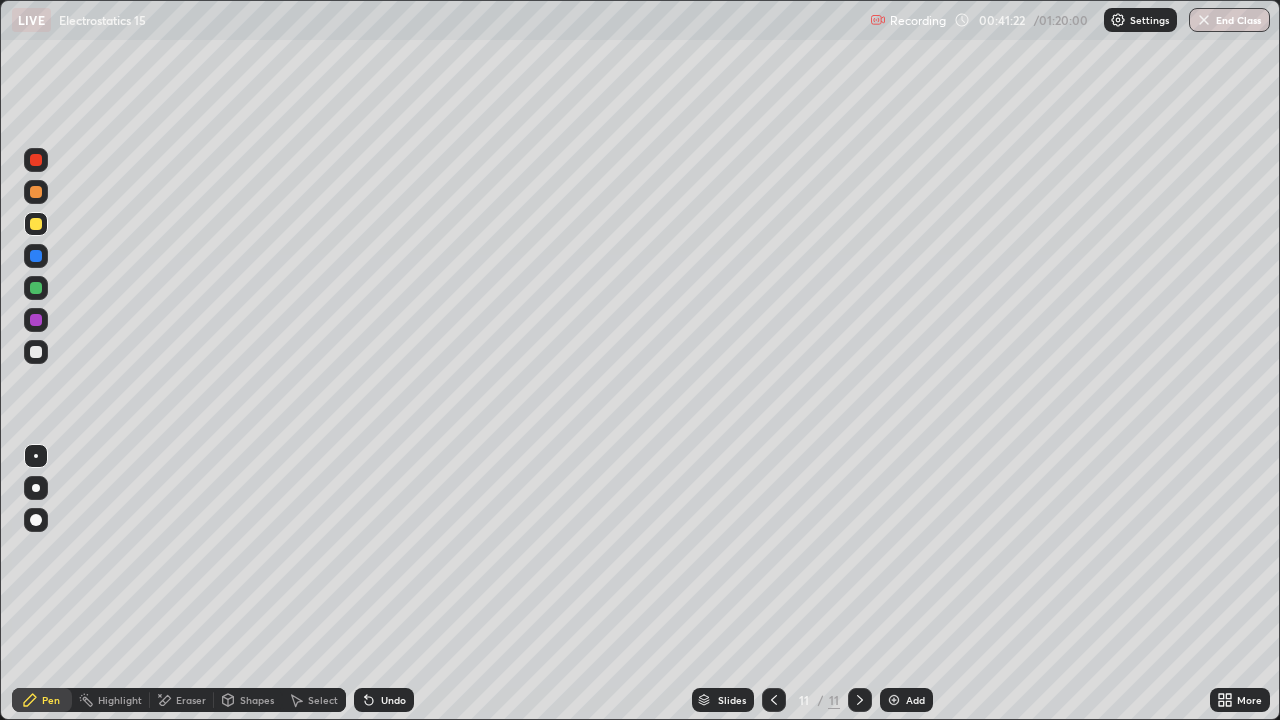 click at bounding box center [36, 352] 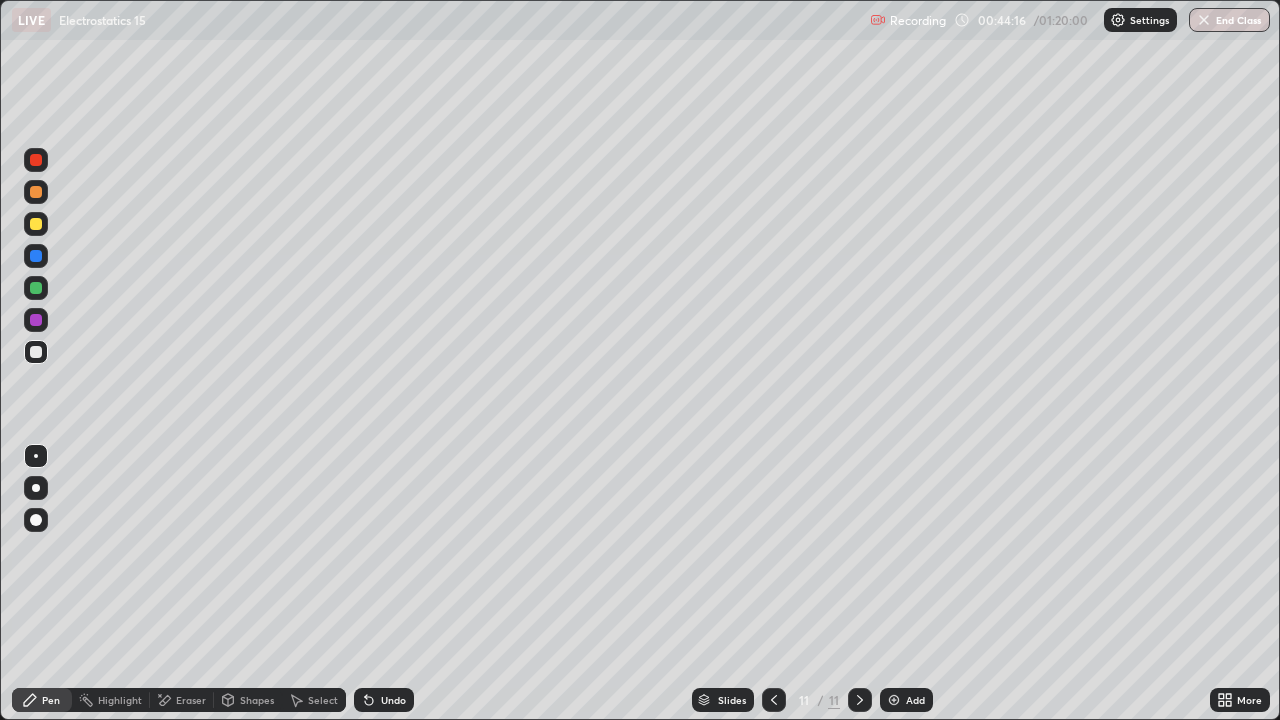 click at bounding box center [36, 224] 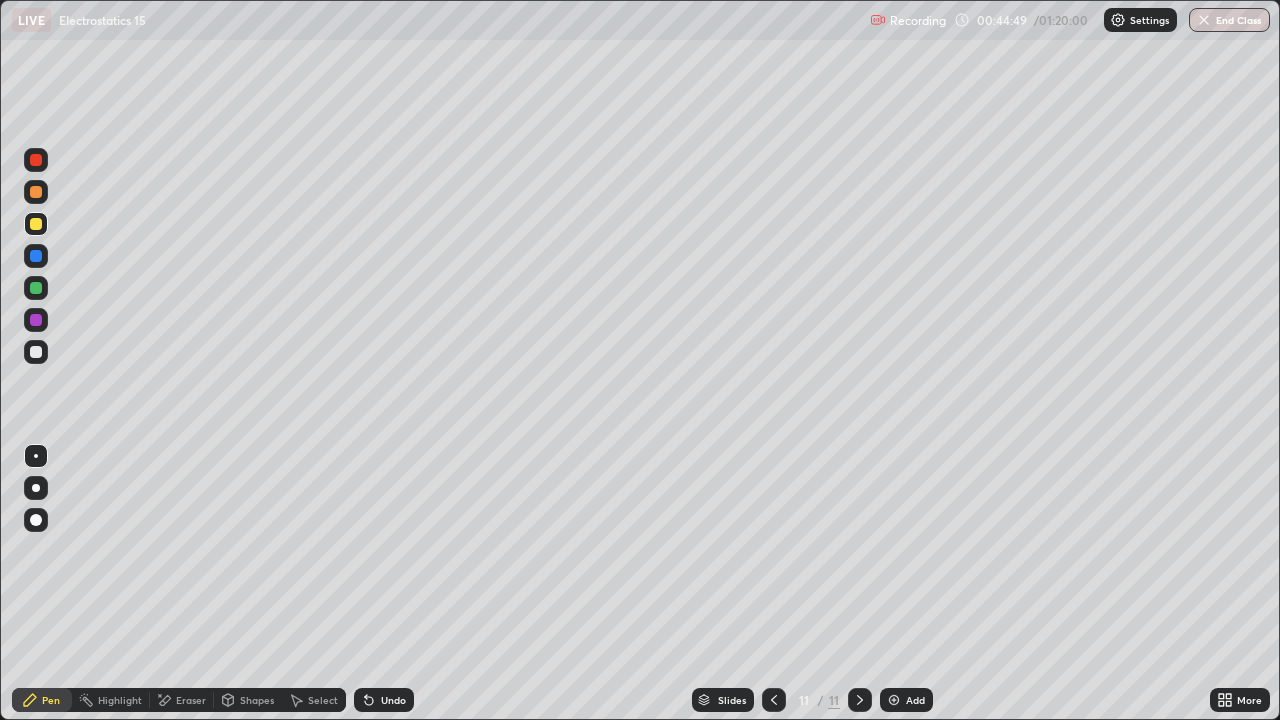 click at bounding box center [894, 700] 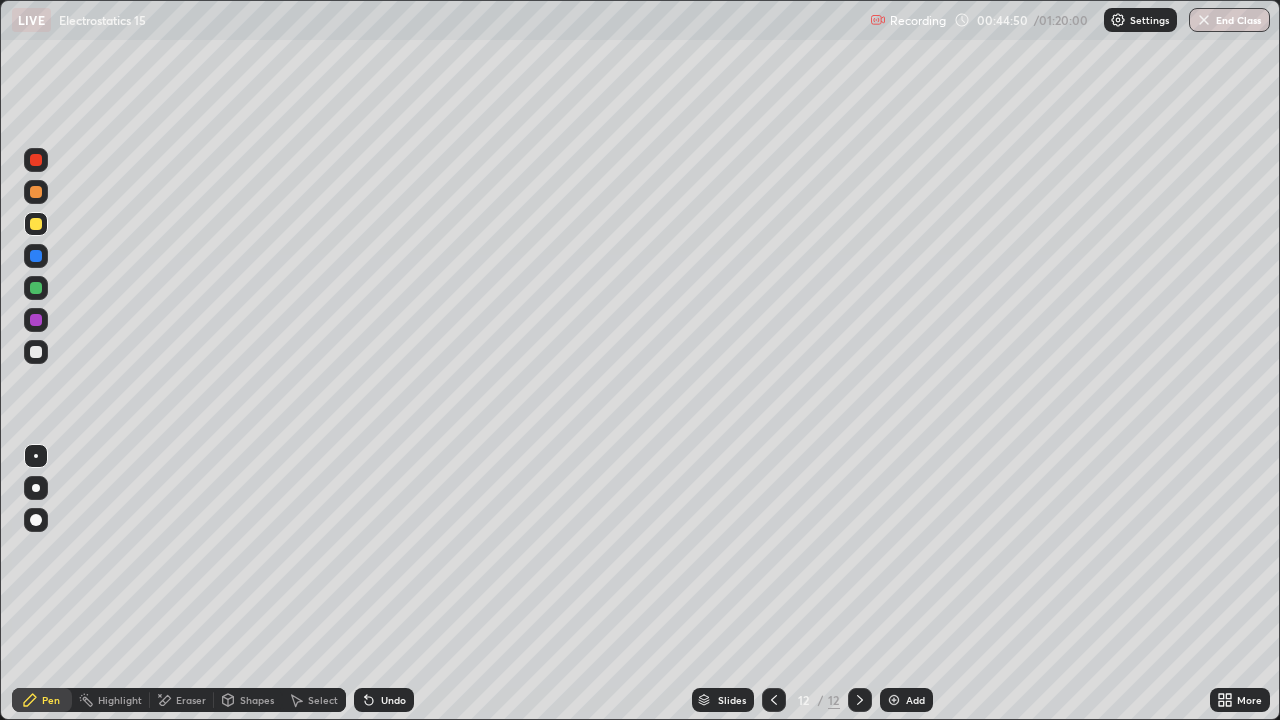 click at bounding box center [36, 352] 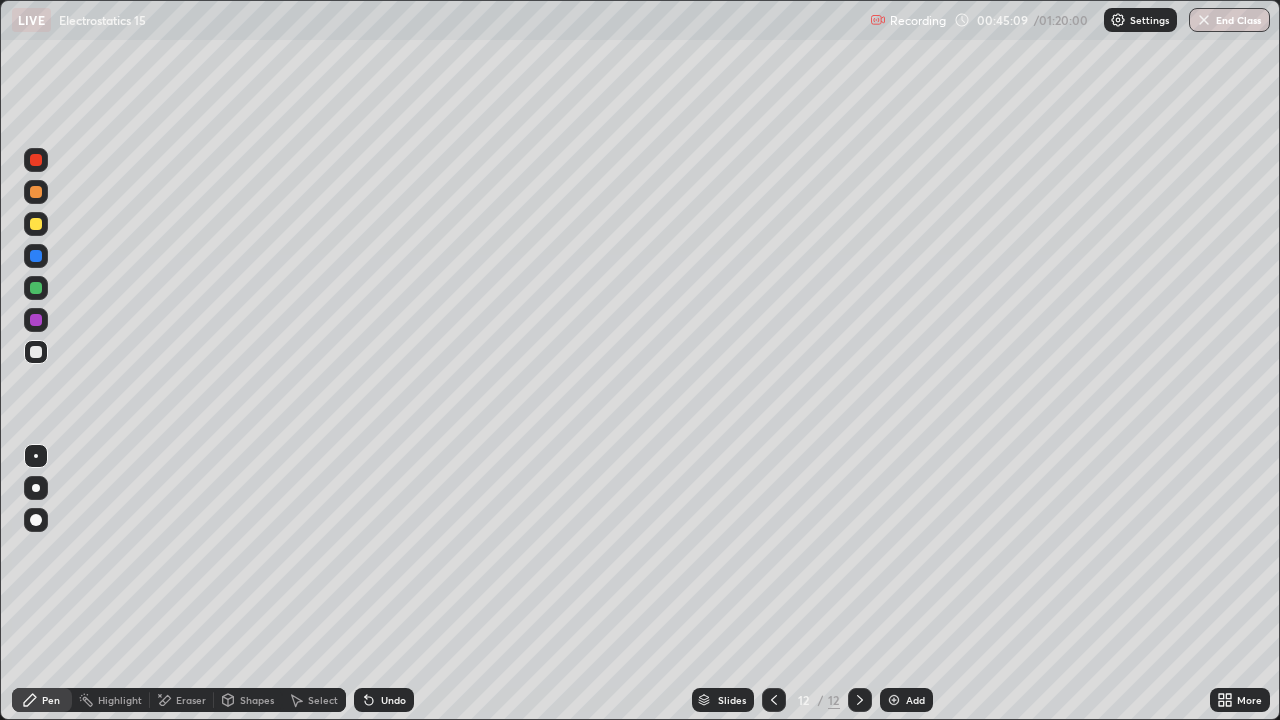 click at bounding box center (36, 224) 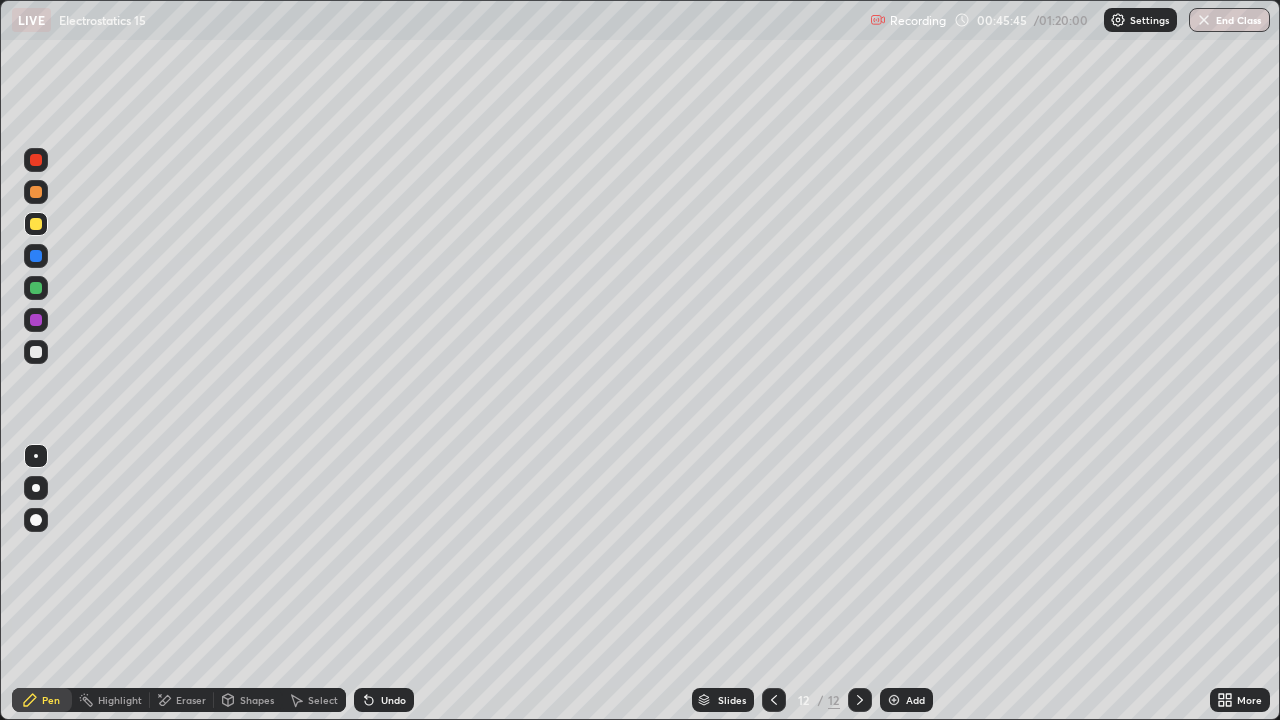click on "Undo" at bounding box center [384, 700] 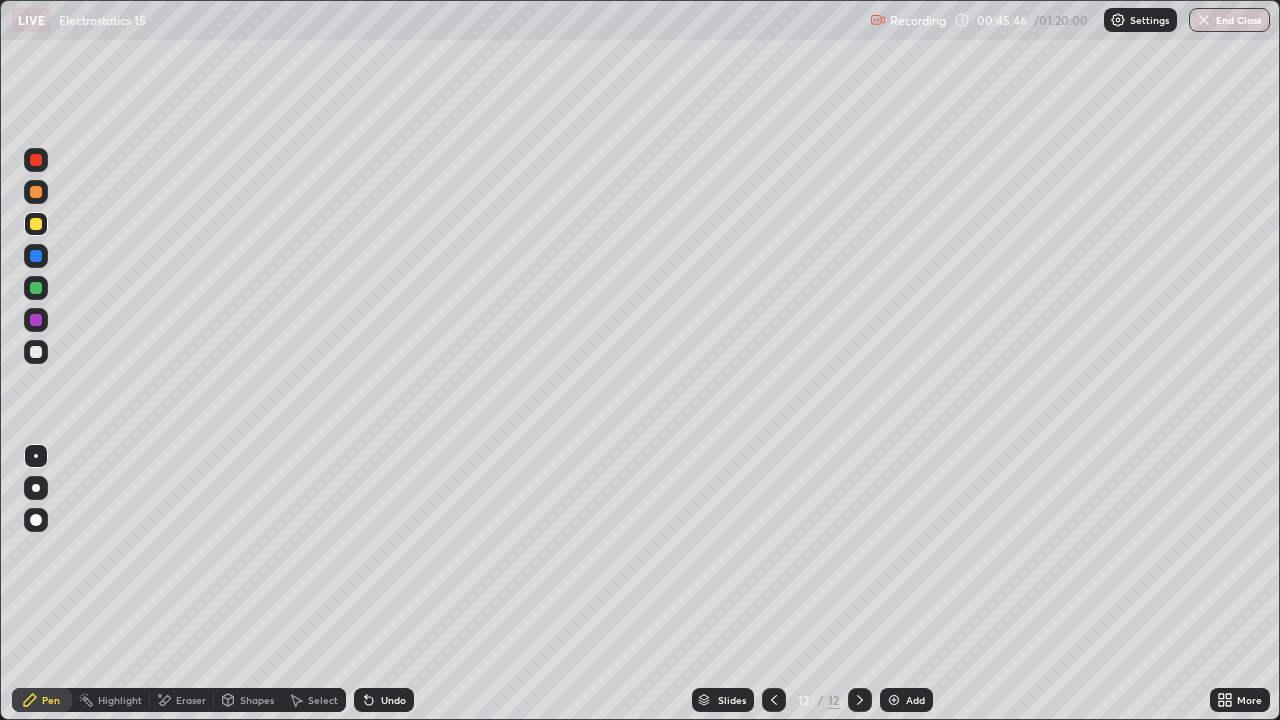 click on "Undo" at bounding box center [384, 700] 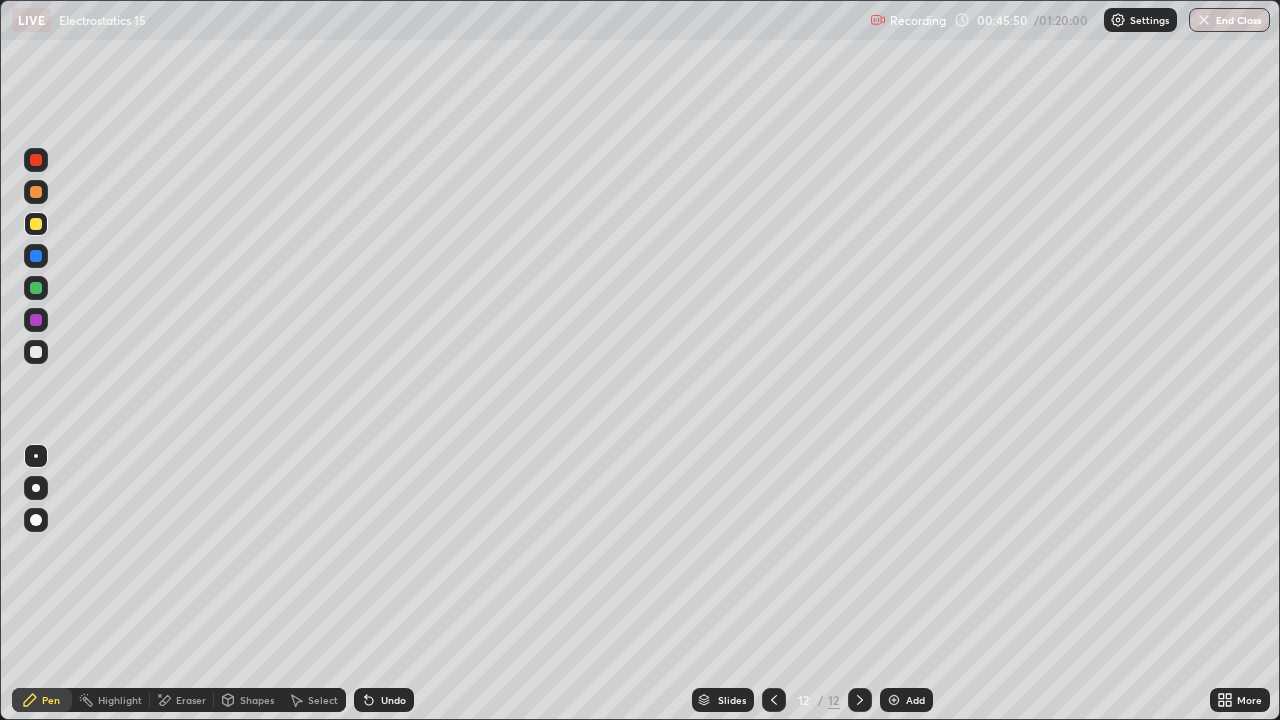 click at bounding box center (36, 352) 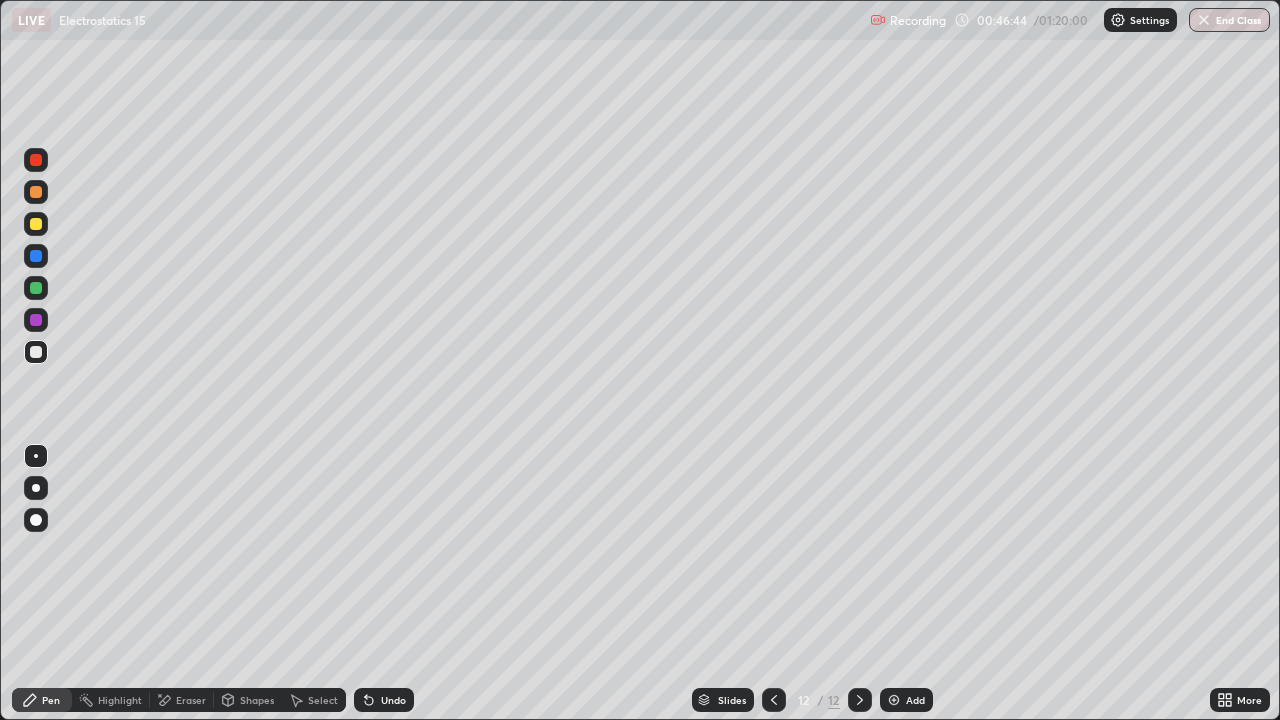 click at bounding box center (36, 224) 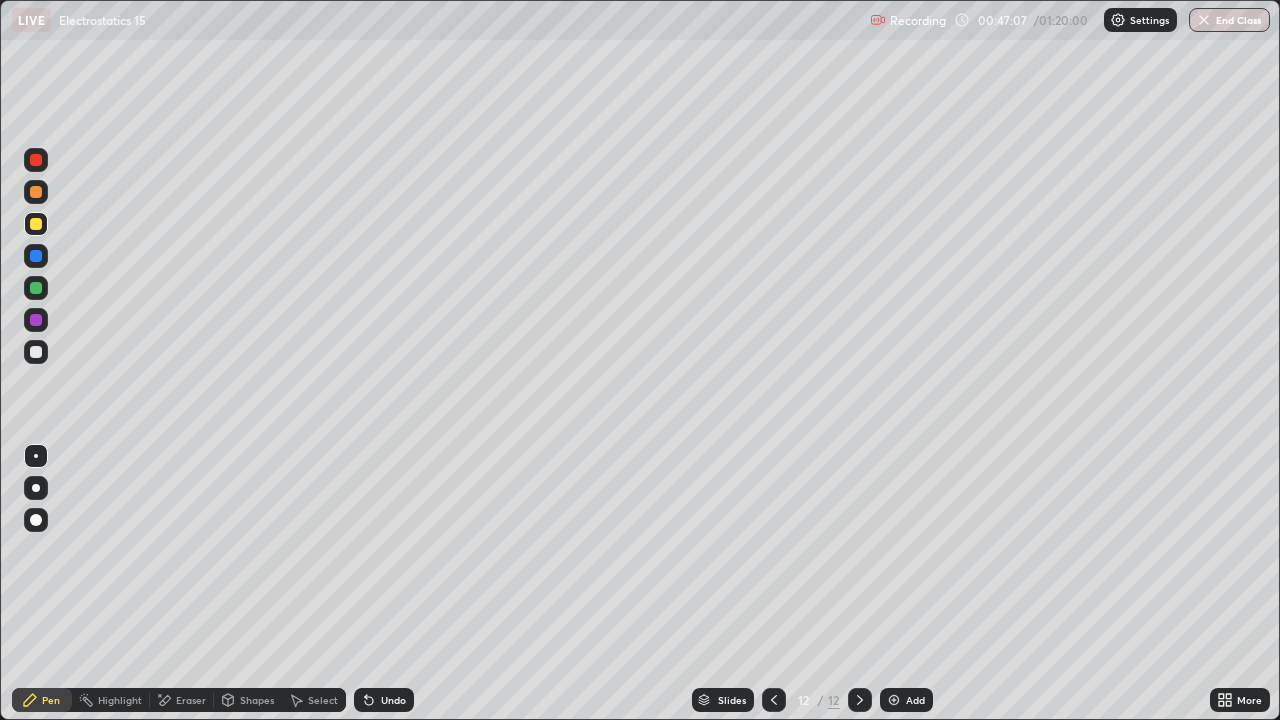 click on "Add" at bounding box center [915, 700] 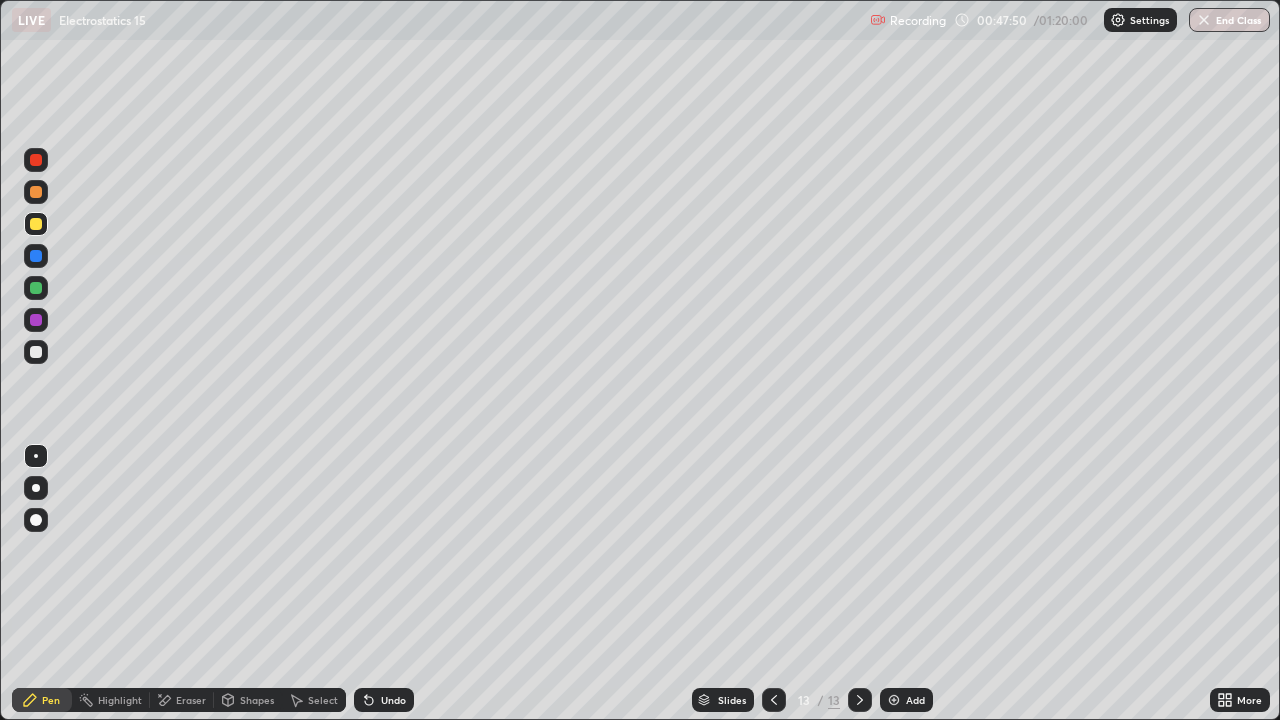 click at bounding box center (36, 352) 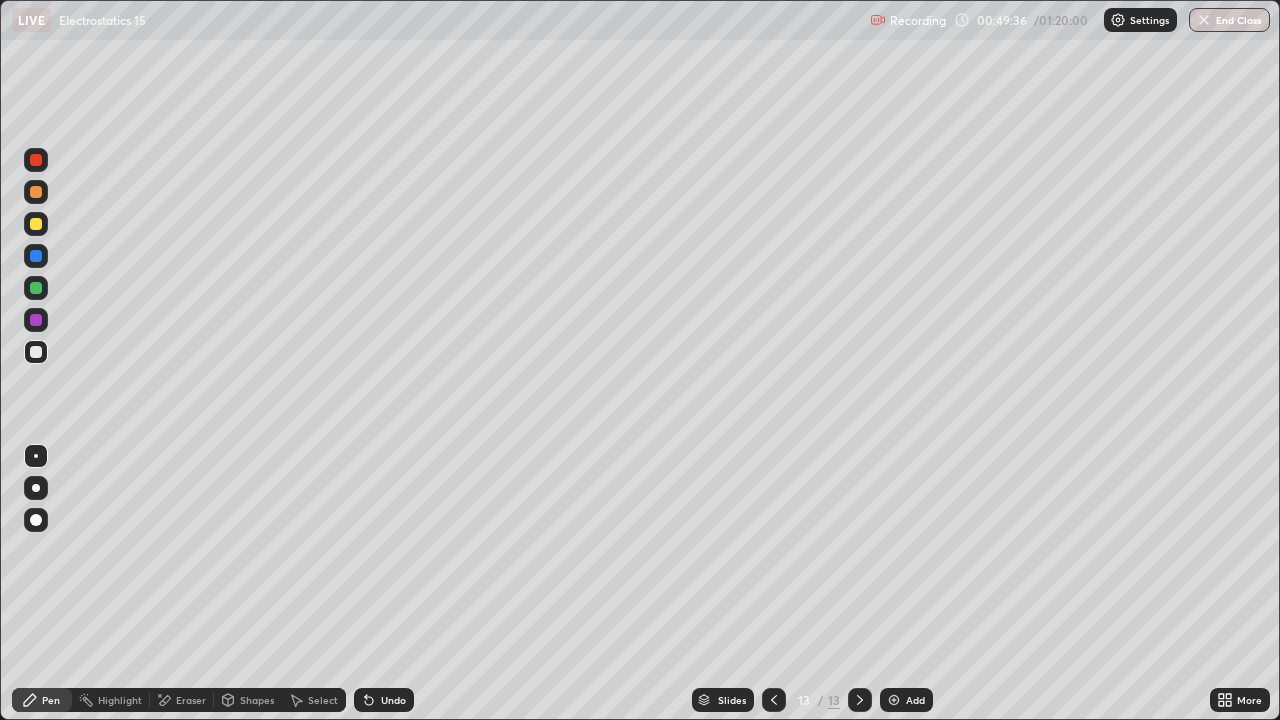 click at bounding box center (36, 352) 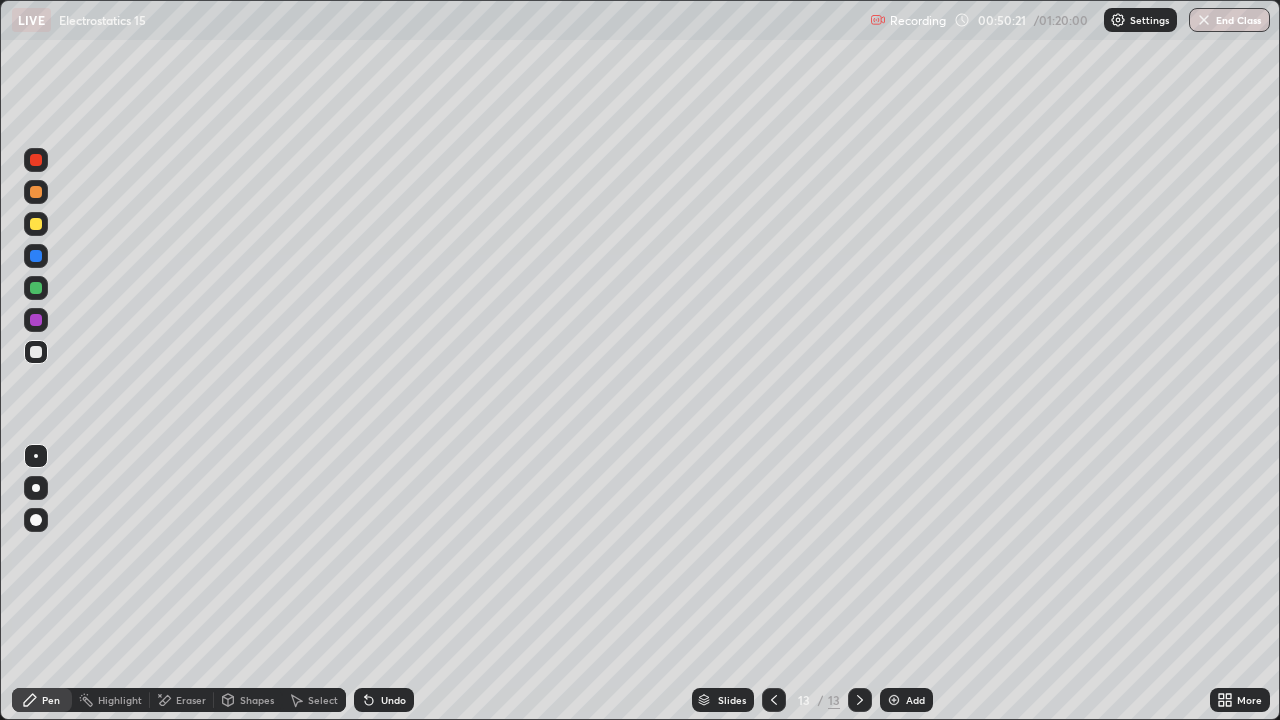 click at bounding box center [36, 224] 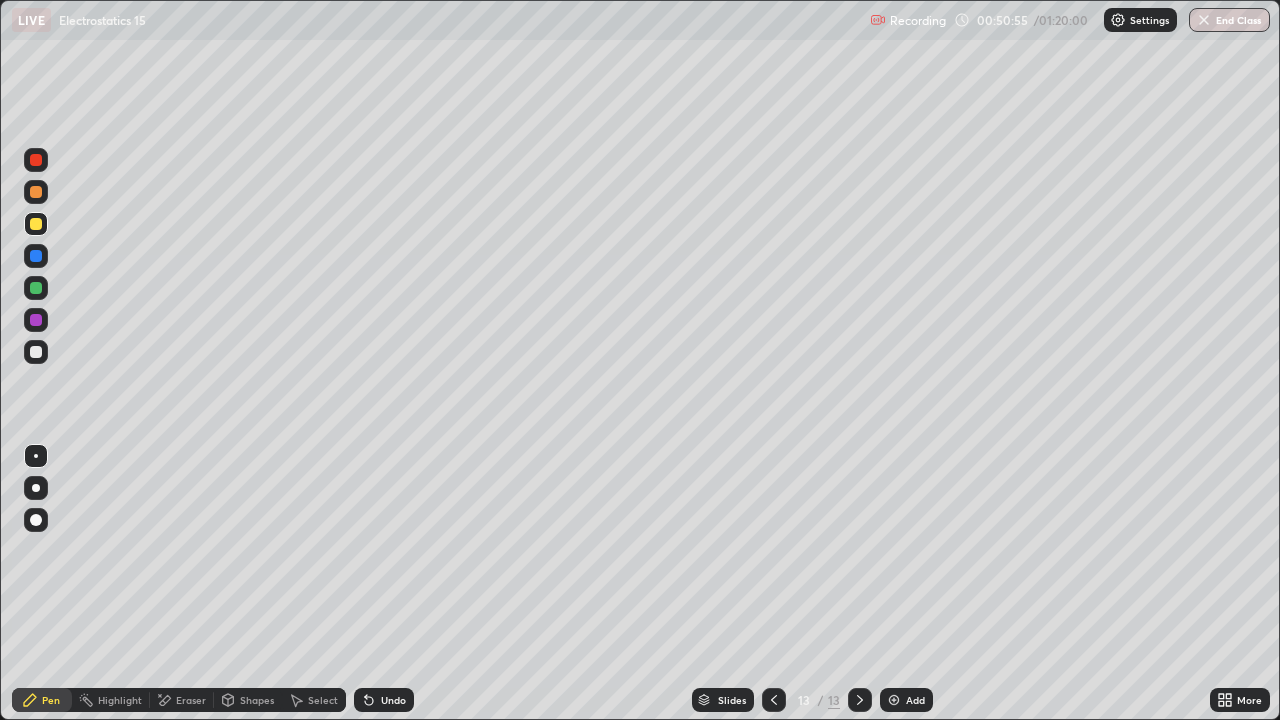 click on "Add" at bounding box center (915, 700) 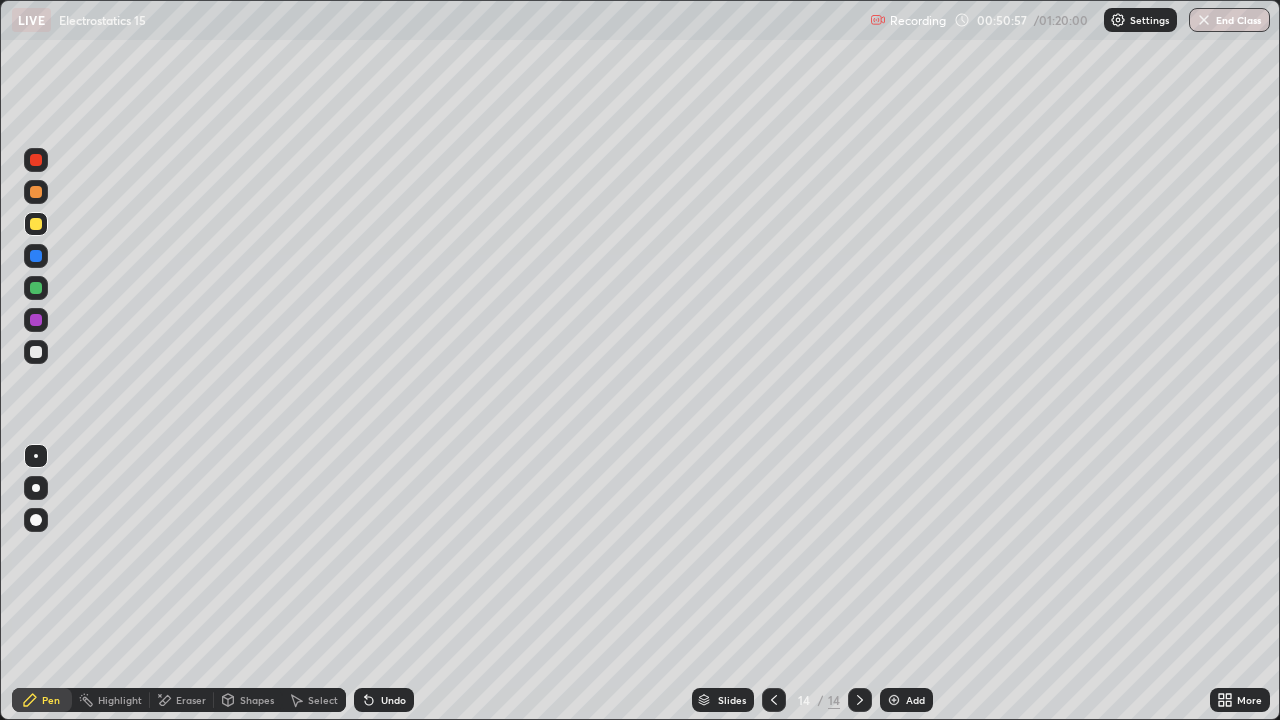 click at bounding box center (36, 352) 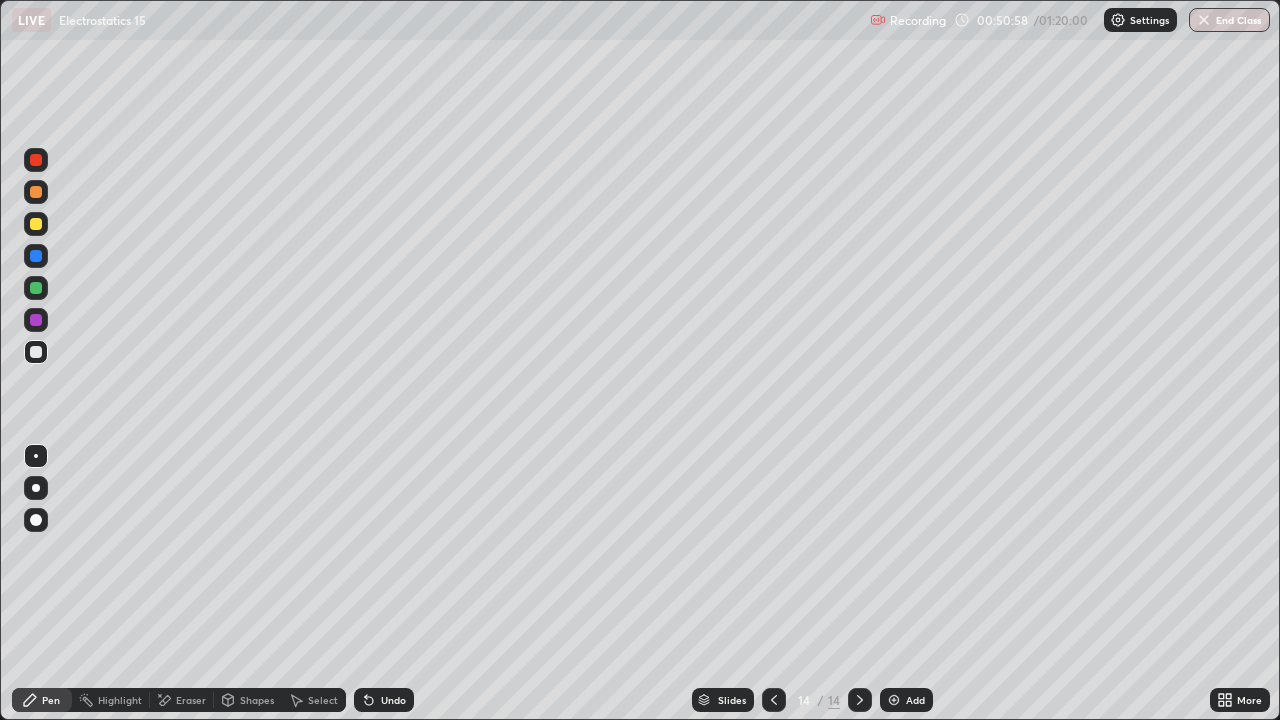 click at bounding box center [36, 224] 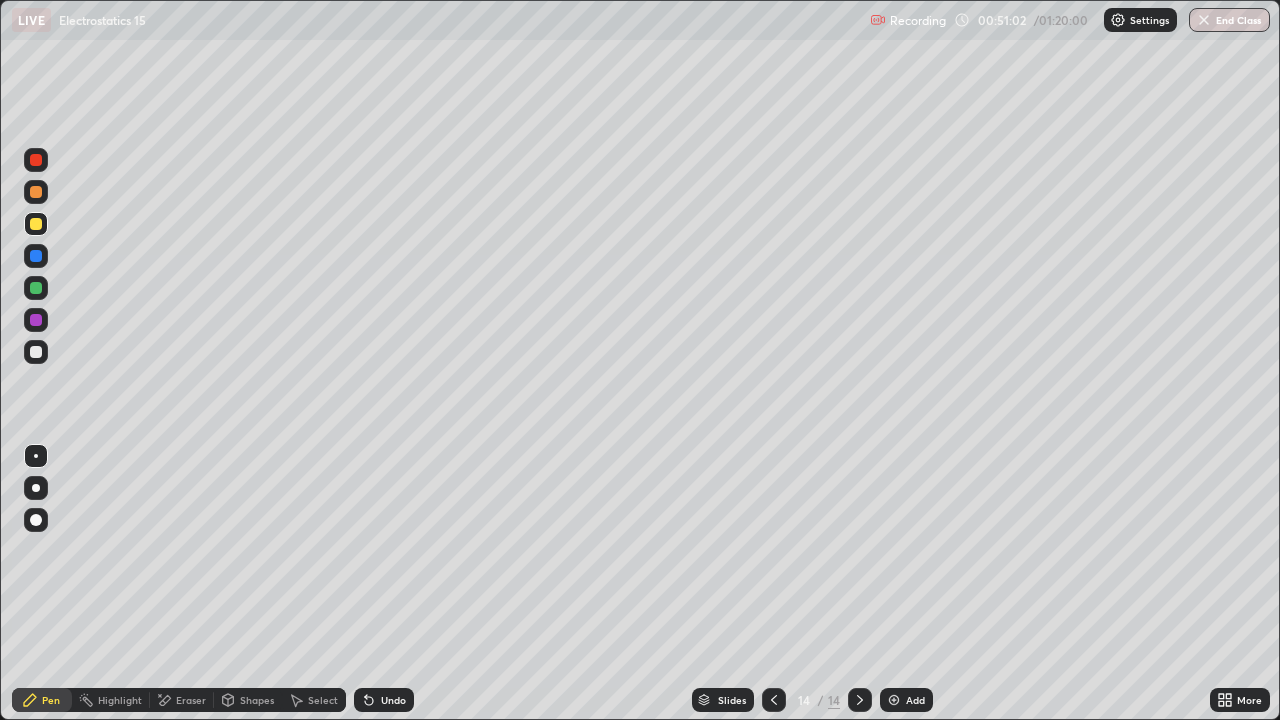 click at bounding box center (36, 352) 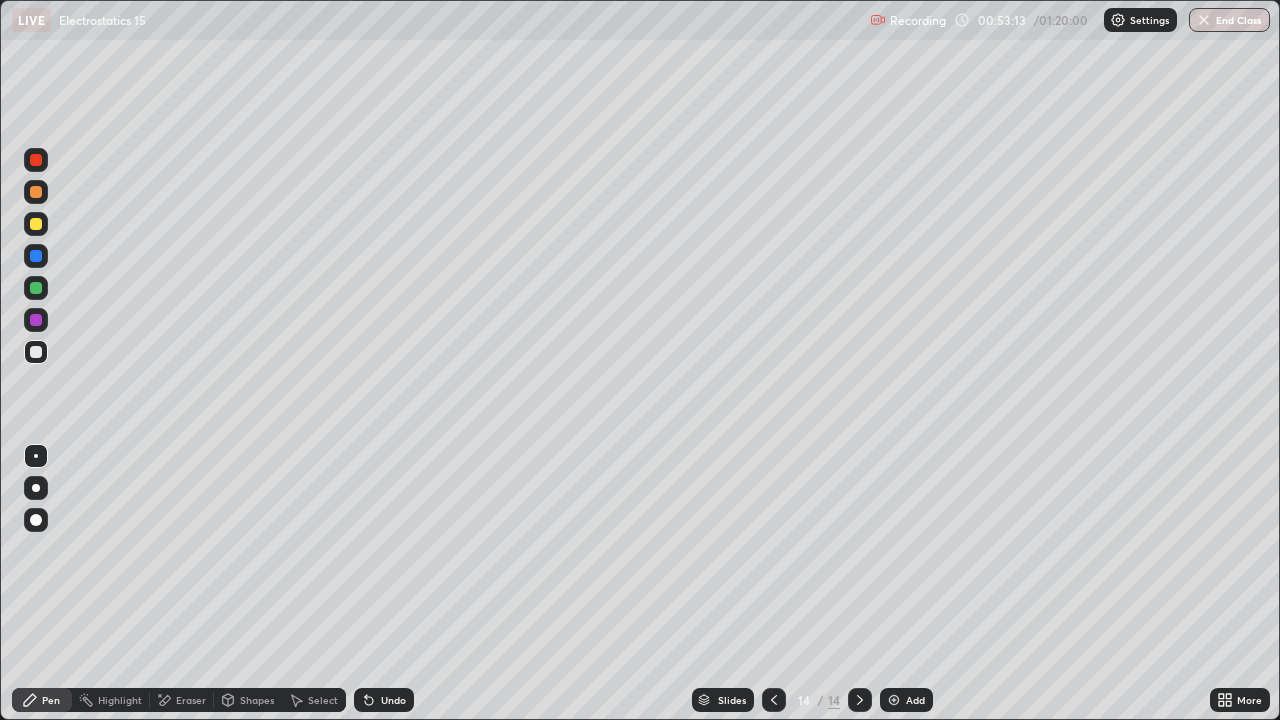 click at bounding box center (36, 352) 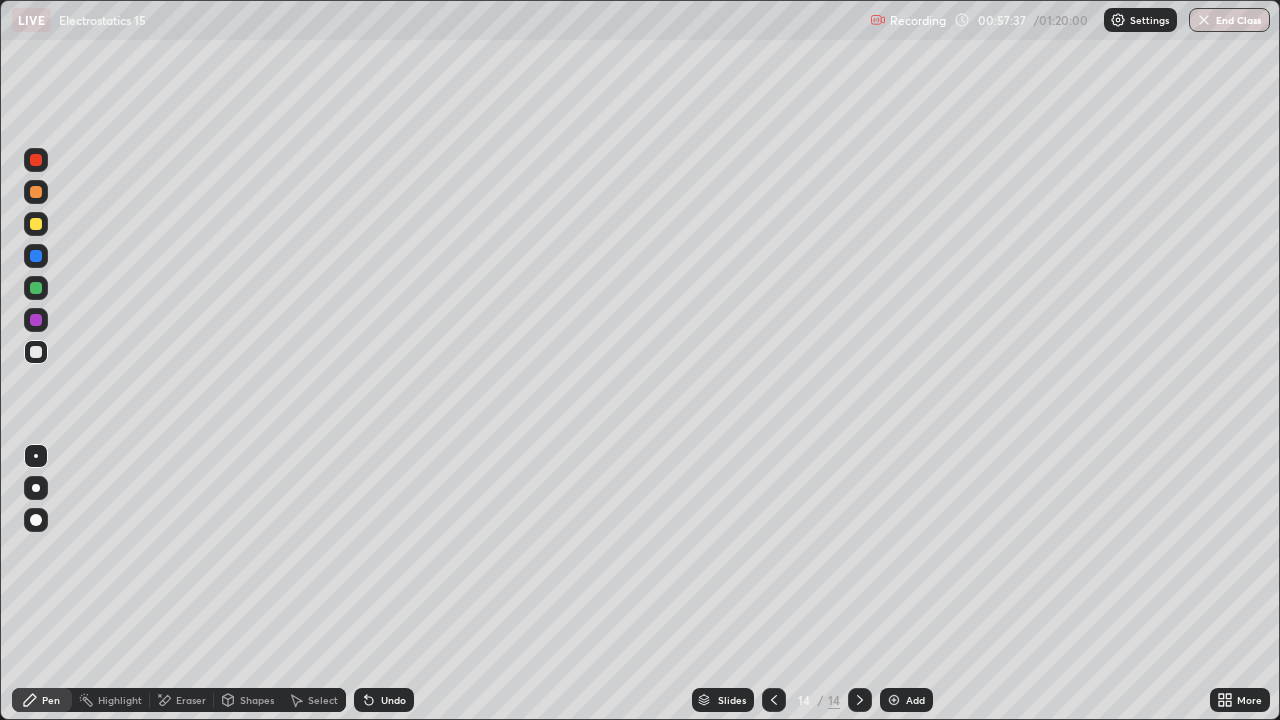 click at bounding box center (36, 224) 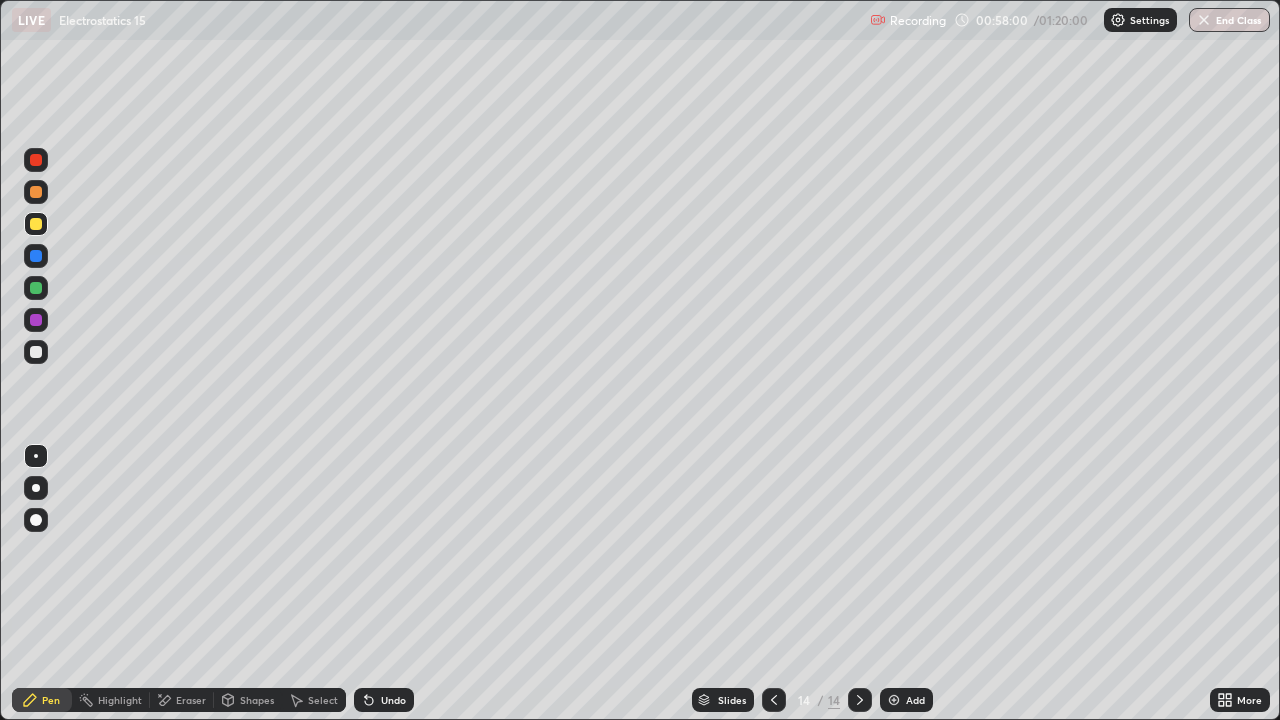 click on "Add" at bounding box center (906, 700) 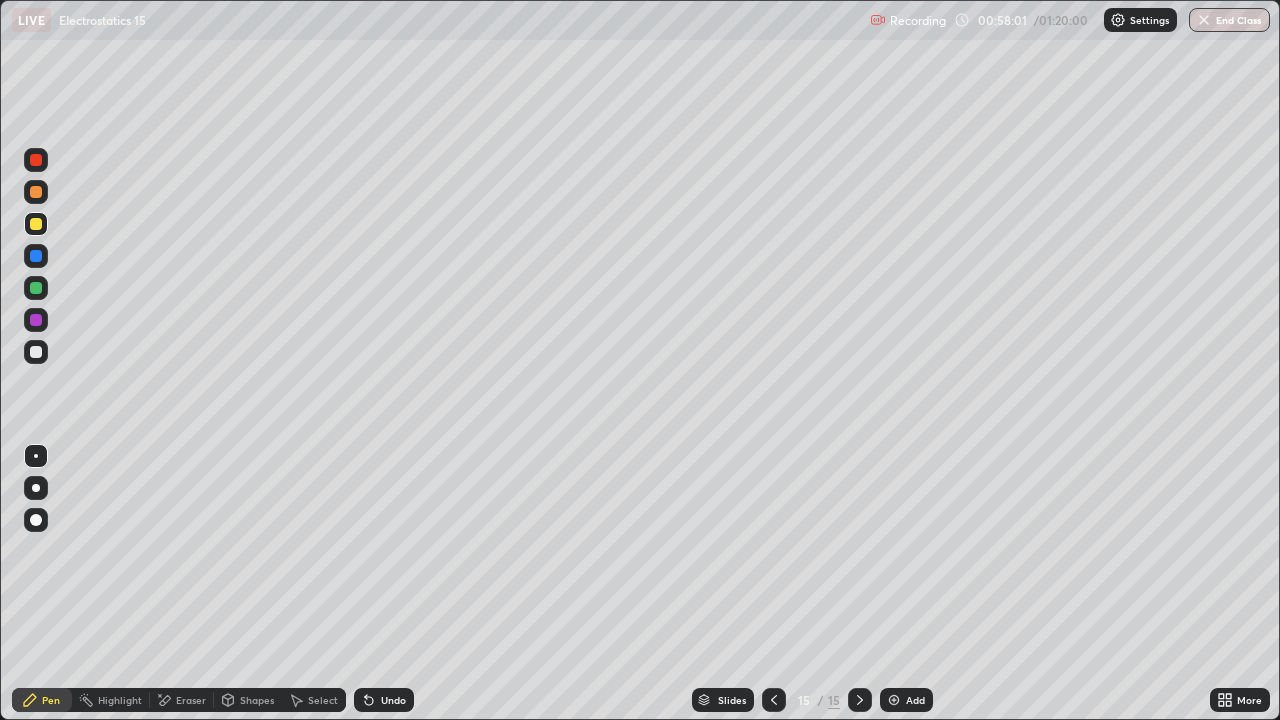 click at bounding box center [36, 352] 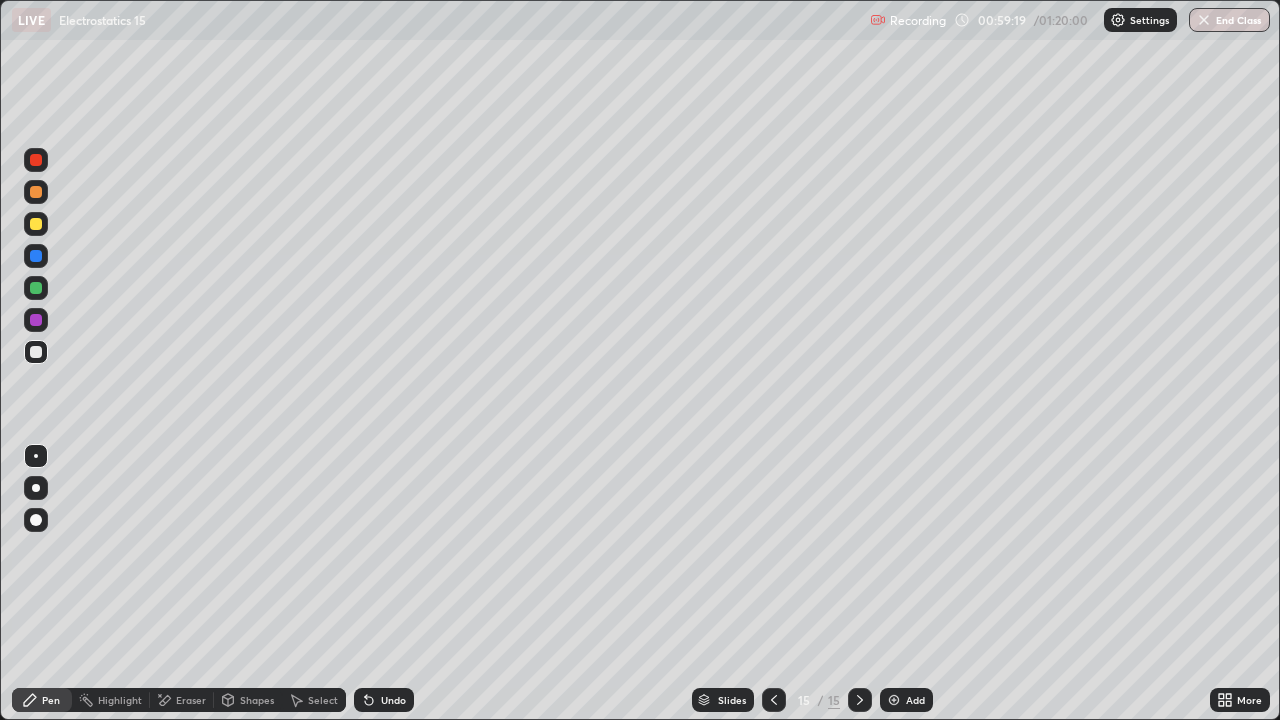 click at bounding box center [36, 288] 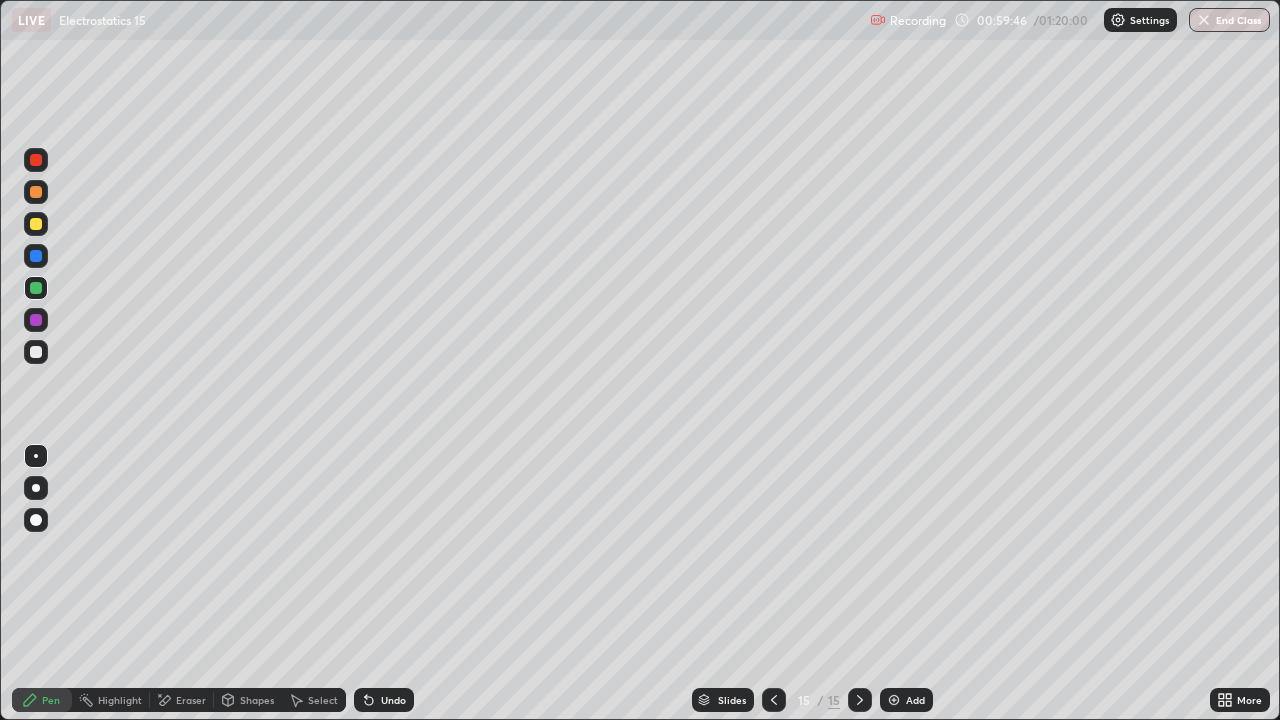 click at bounding box center [36, 352] 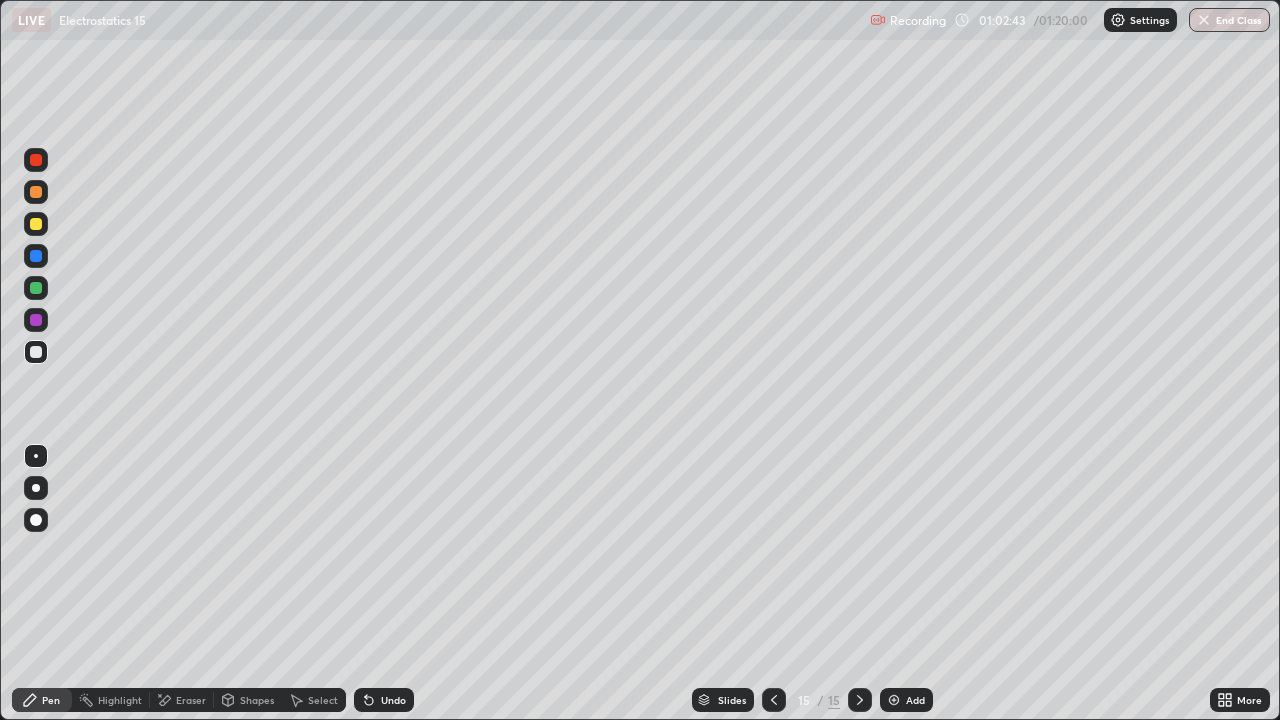 click at bounding box center (36, 224) 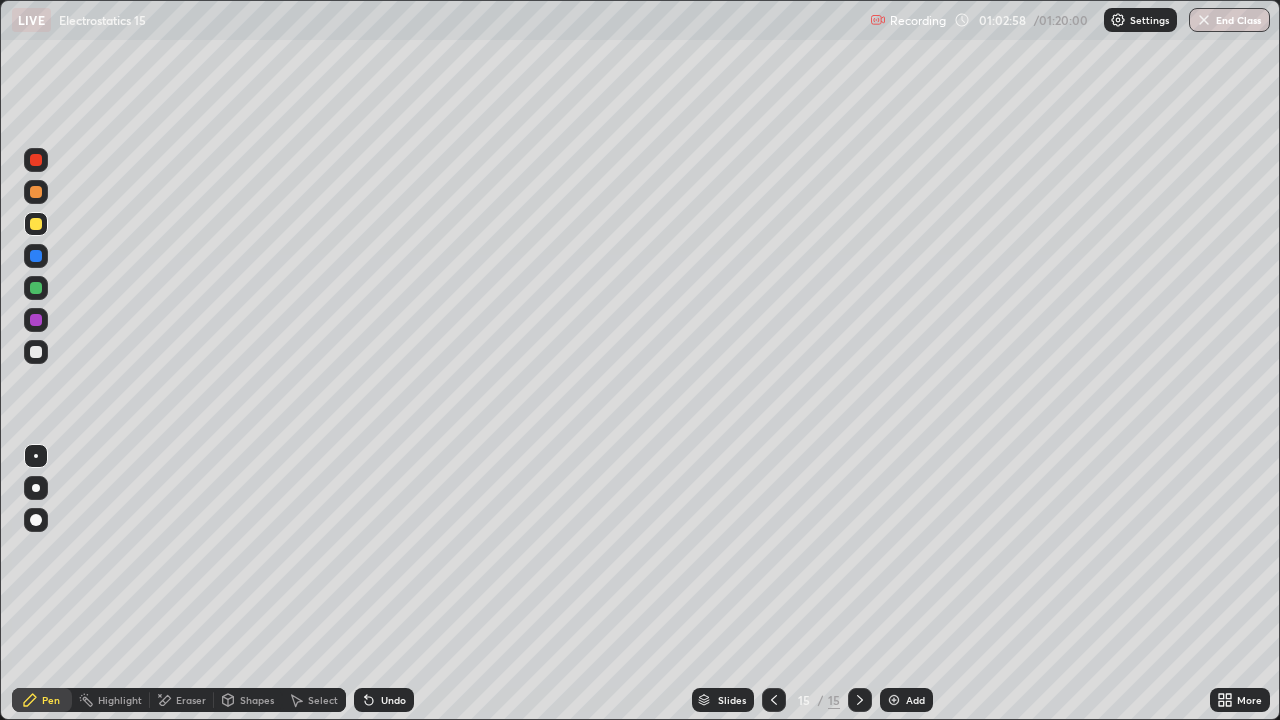 click on "Add" at bounding box center [915, 700] 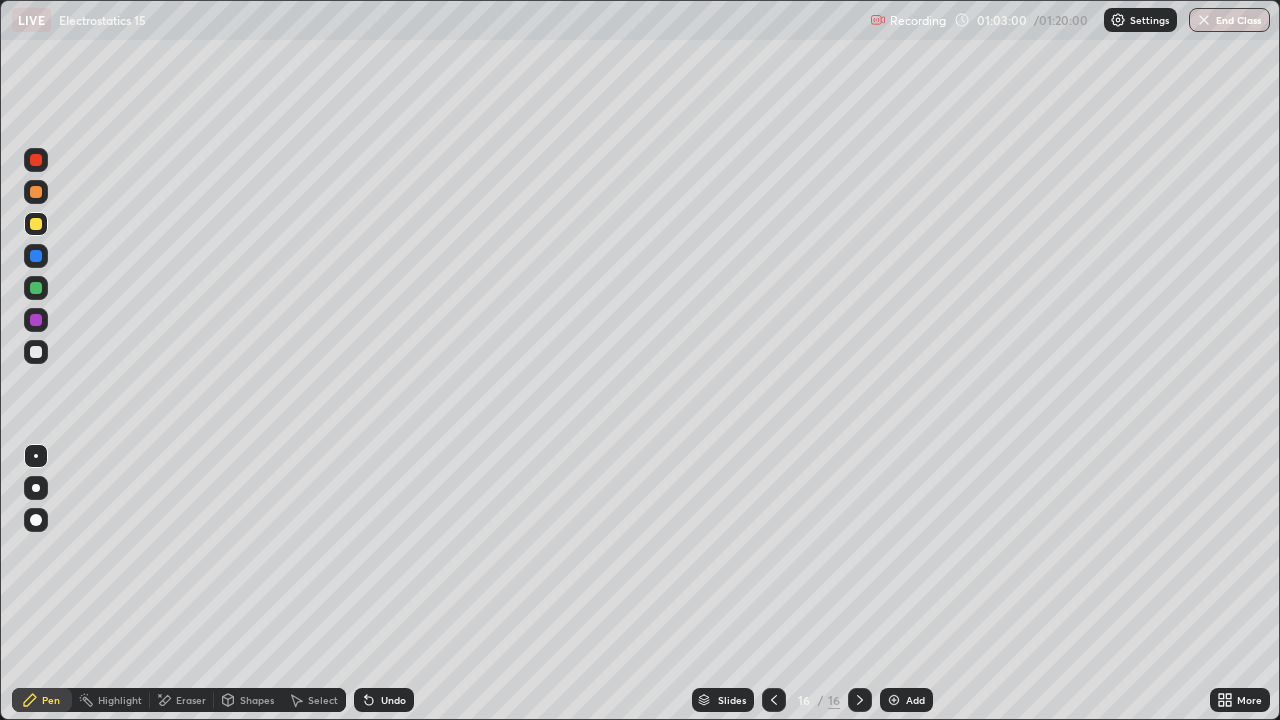 click at bounding box center (774, 700) 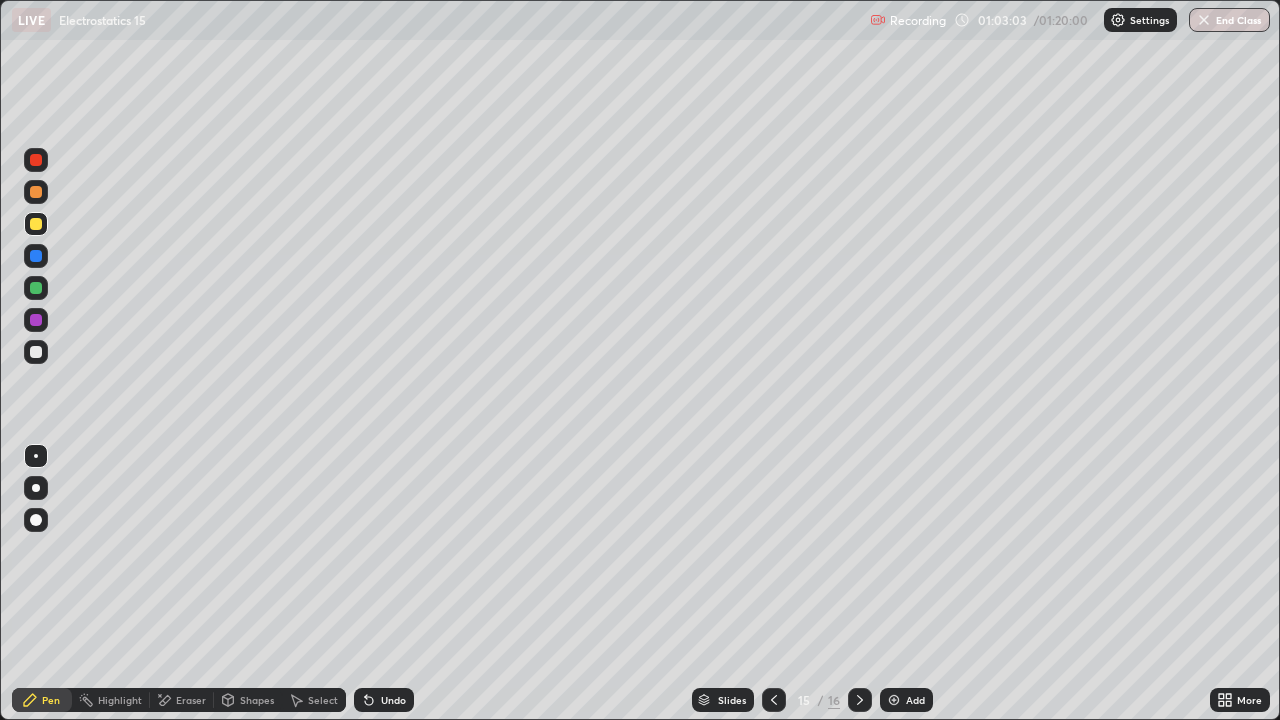 click at bounding box center (36, 352) 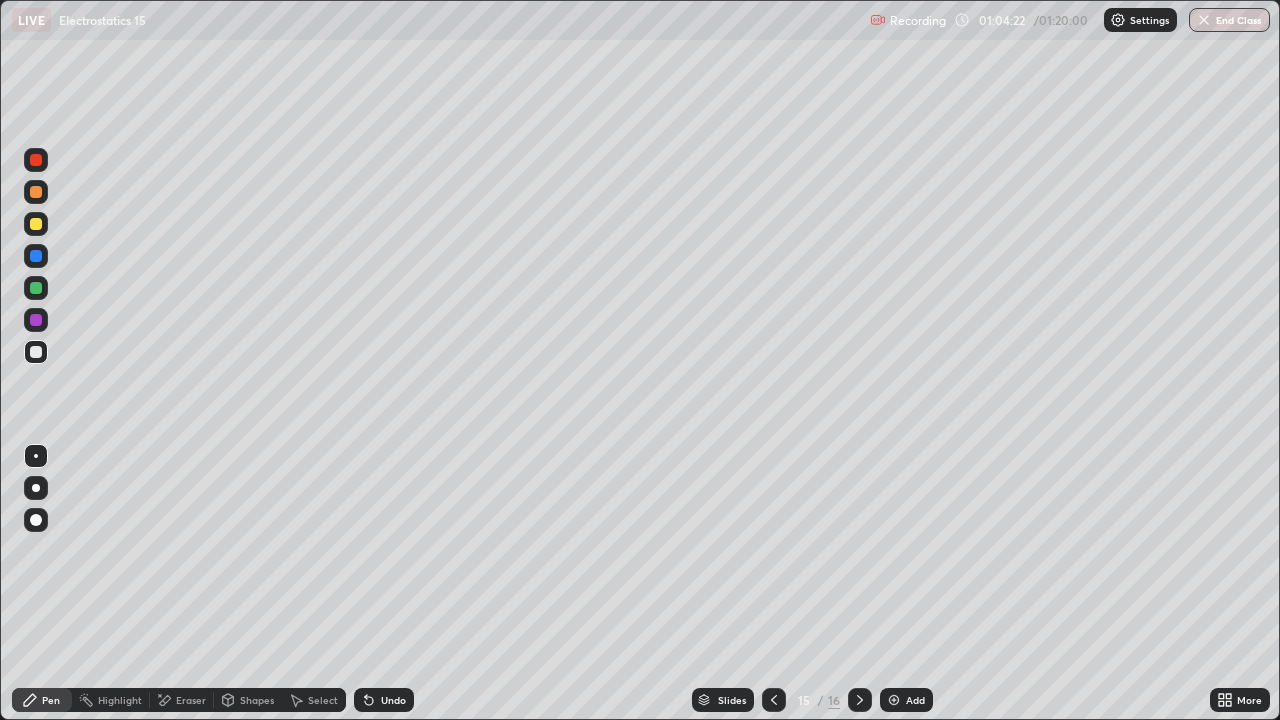 click at bounding box center (36, 224) 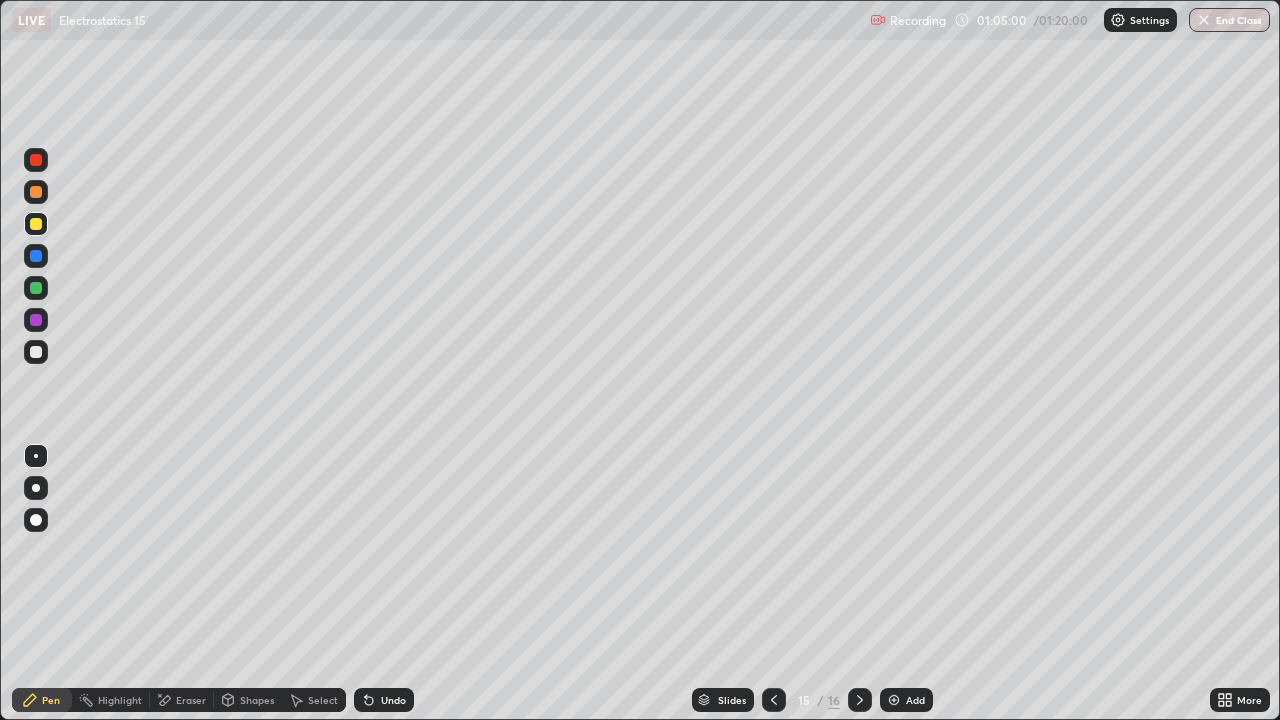 click on "Add" at bounding box center (915, 700) 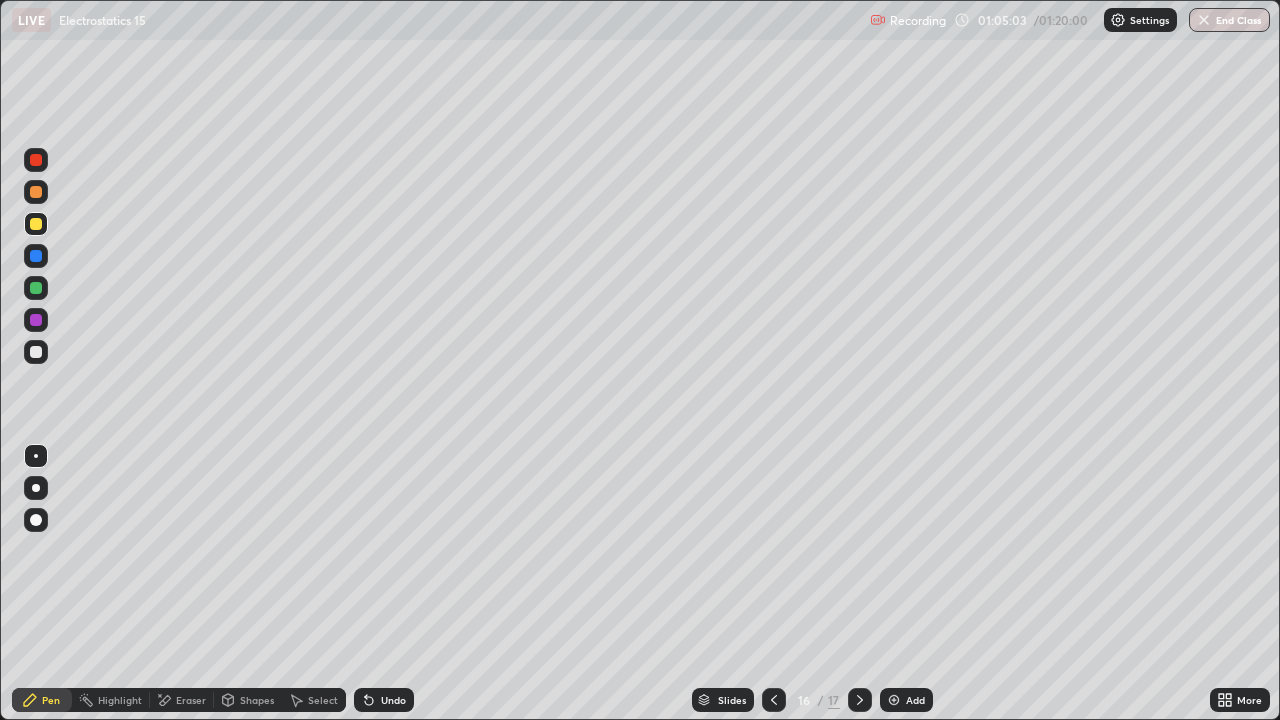click at bounding box center [36, 224] 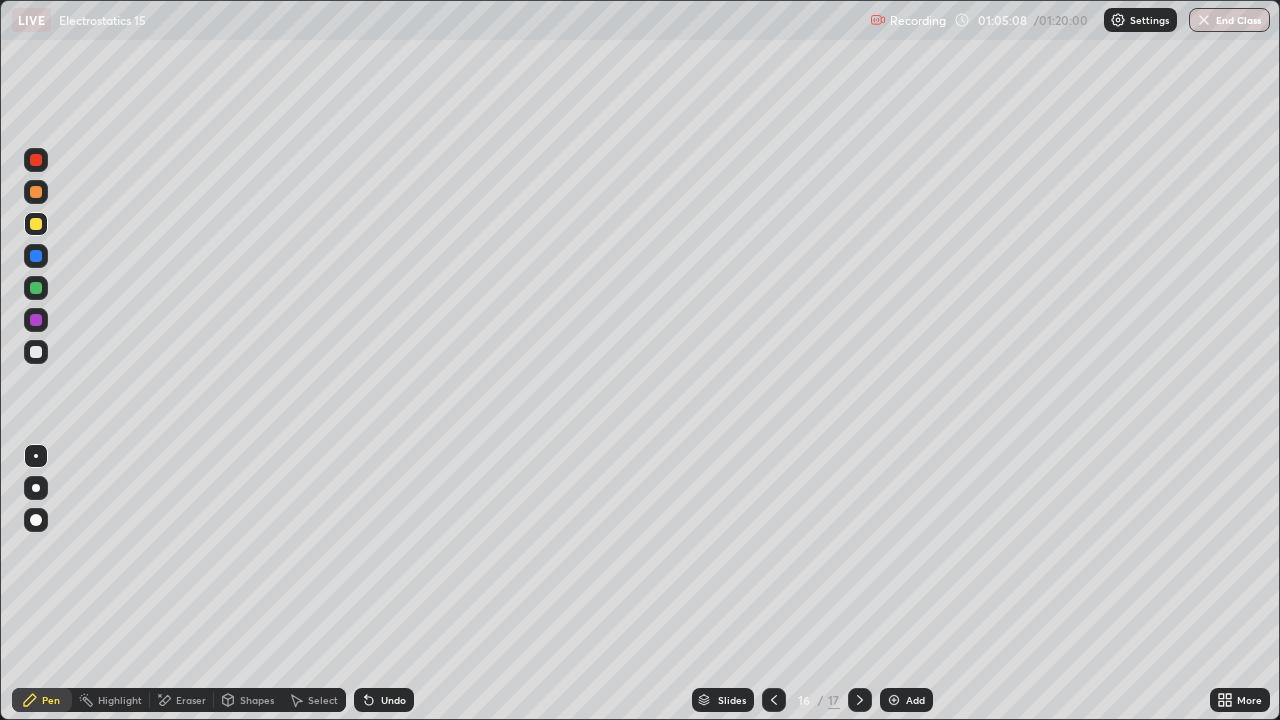 click on "Undo" at bounding box center [393, 700] 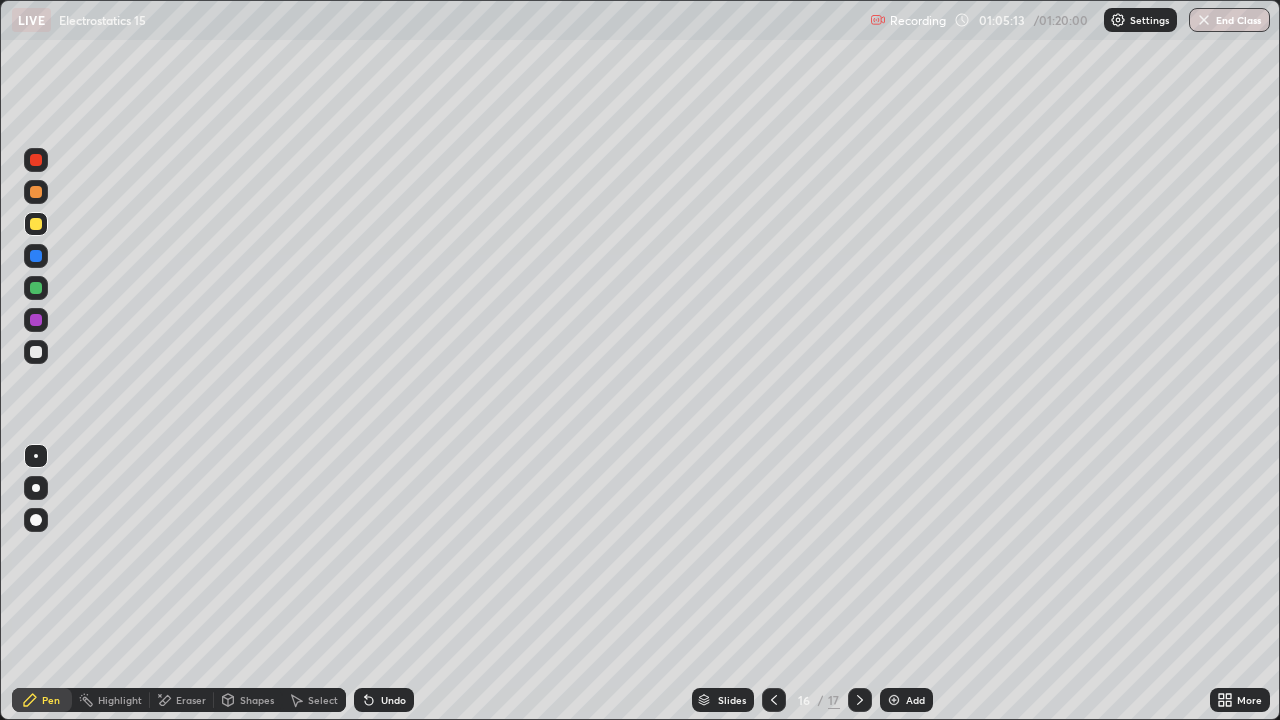 click at bounding box center [36, 352] 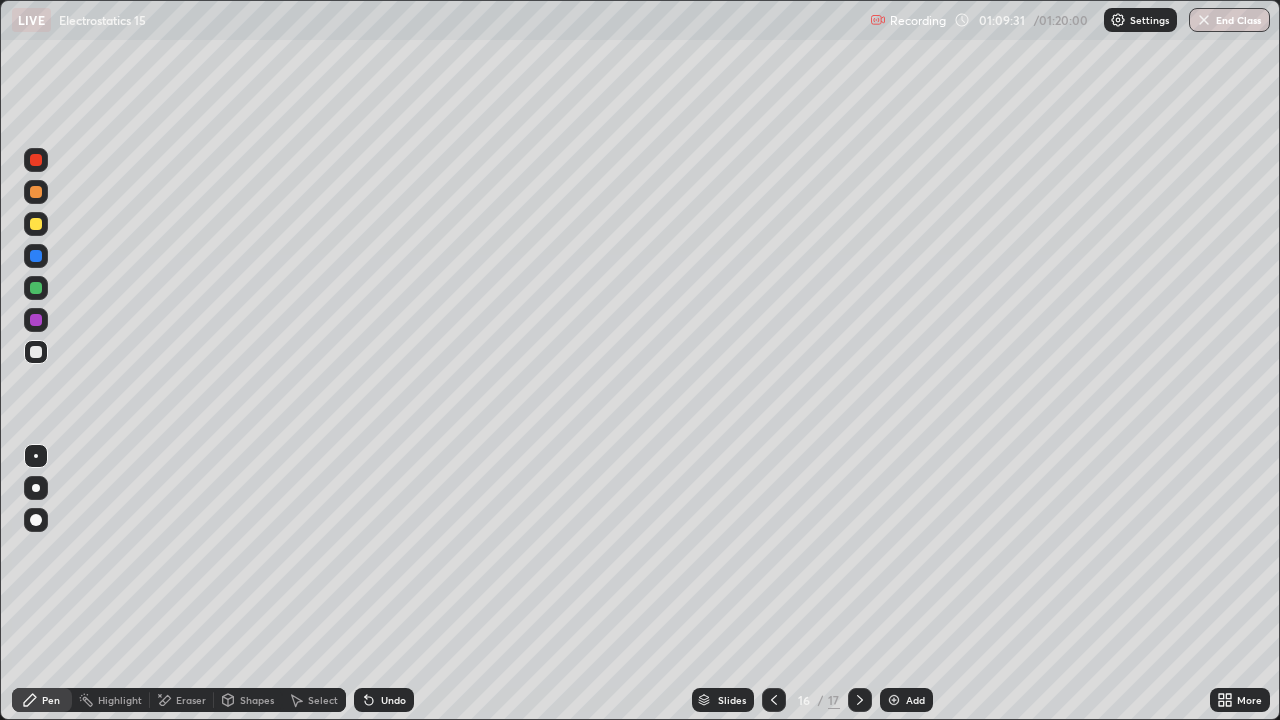 click at bounding box center [36, 224] 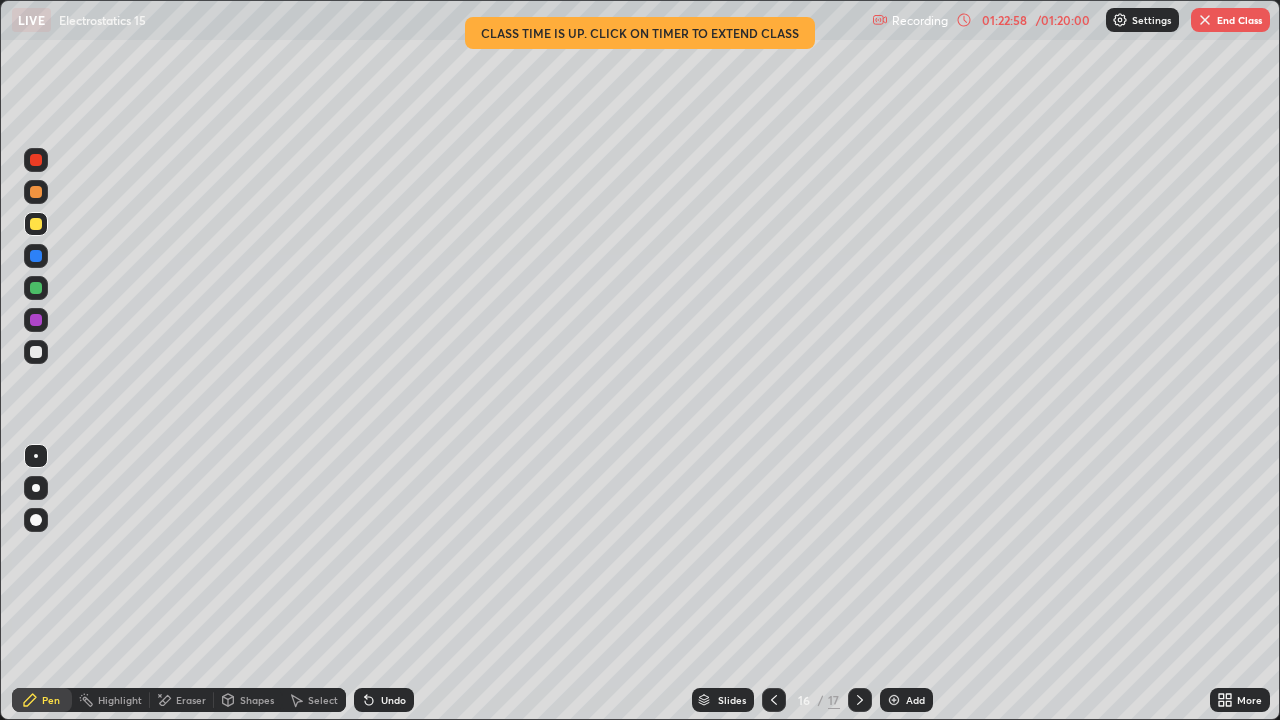 click on "End Class" at bounding box center [1230, 20] 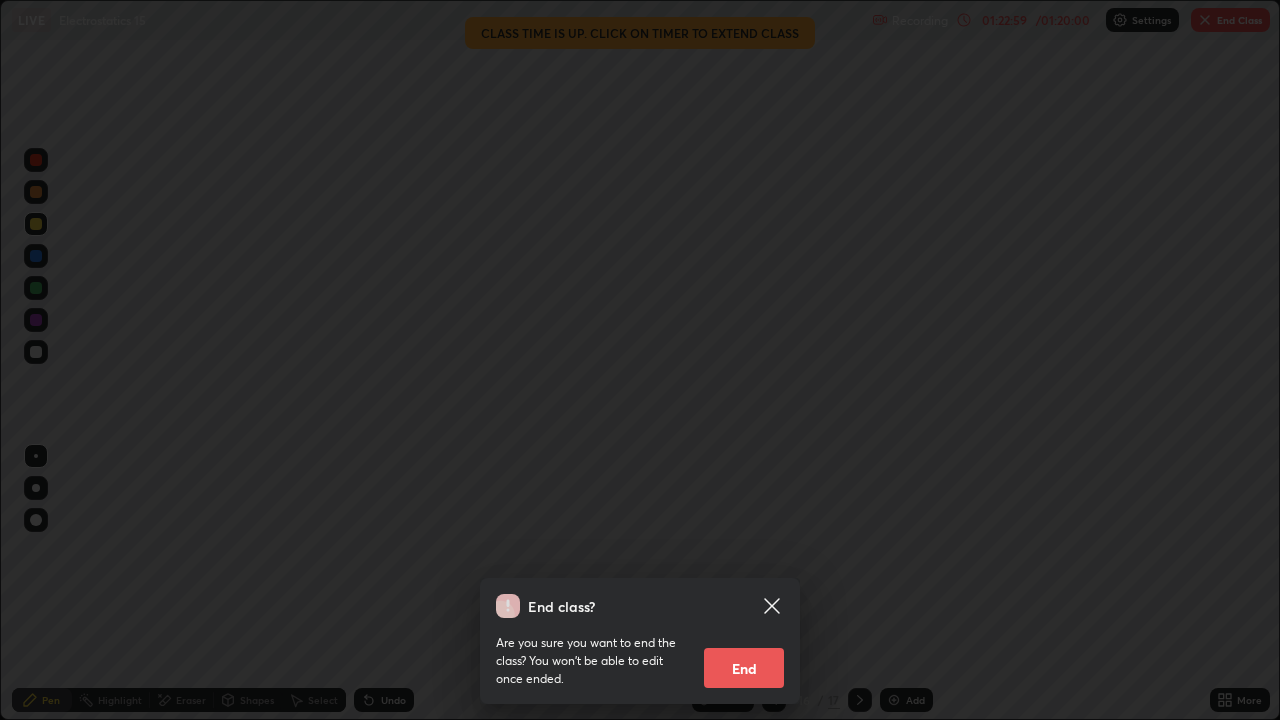 click on "End" at bounding box center [744, 668] 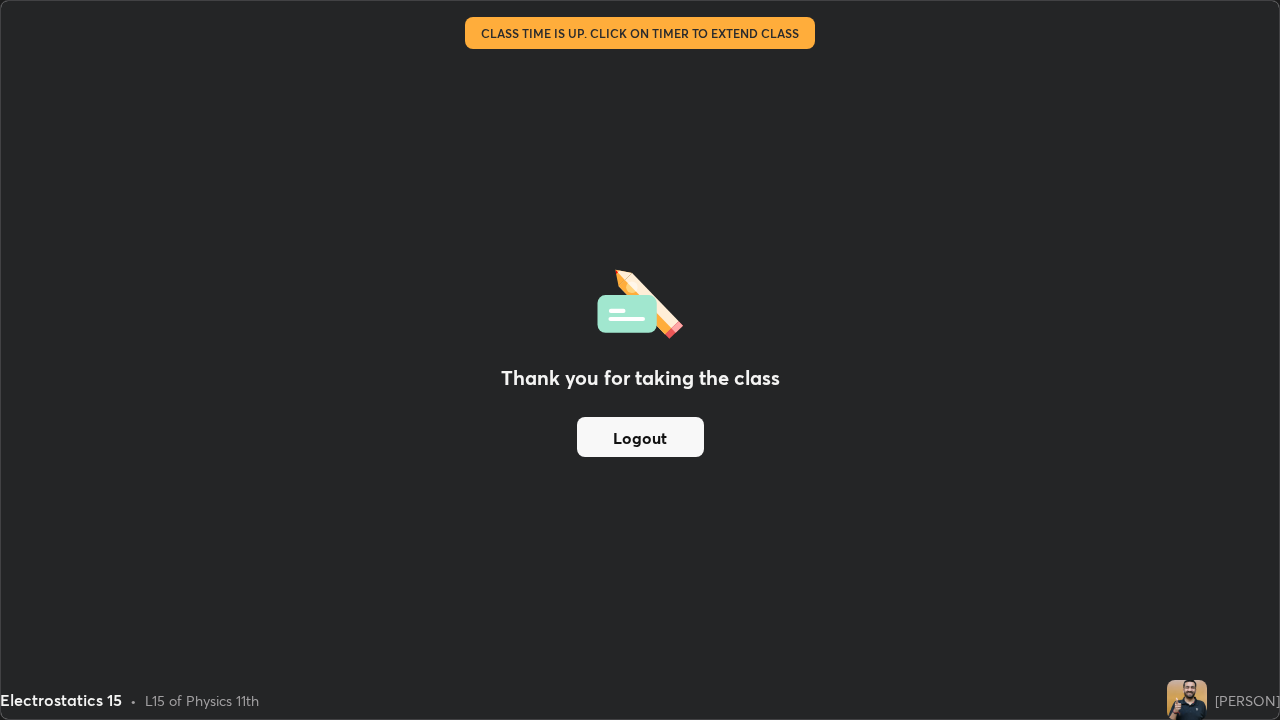 click on "Logout" at bounding box center [640, 437] 